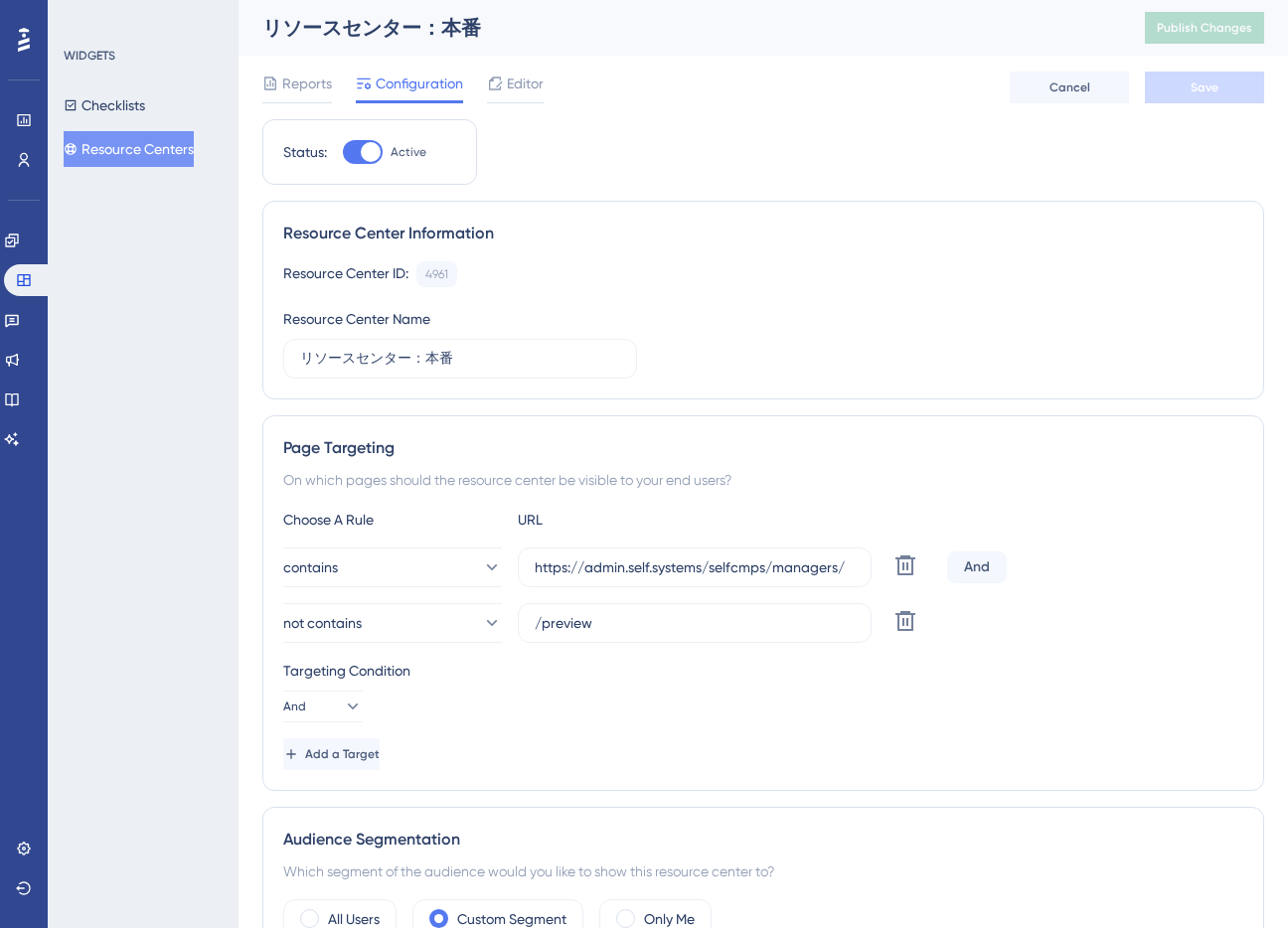 scroll, scrollTop: 0, scrollLeft: 0, axis: both 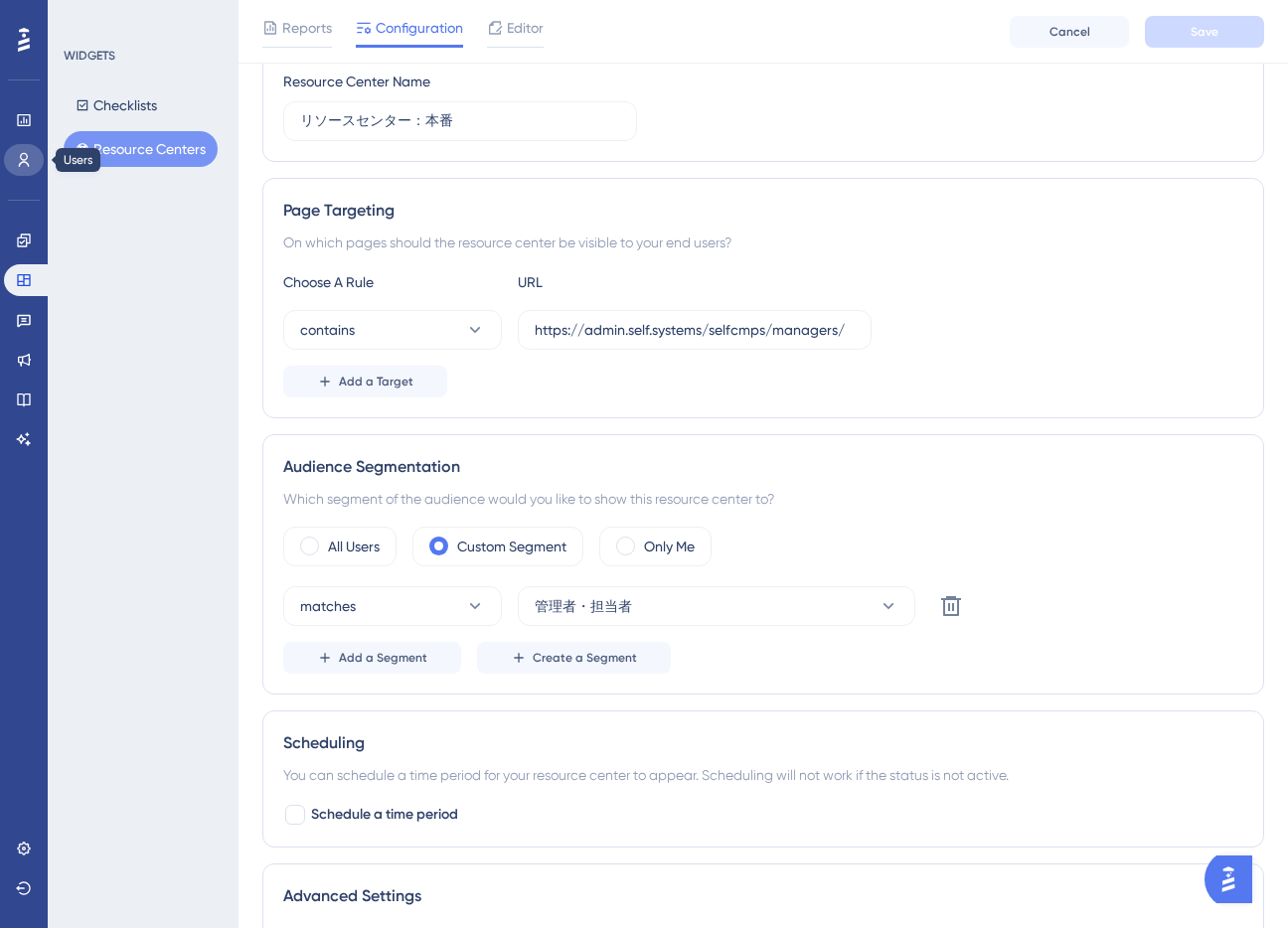 click 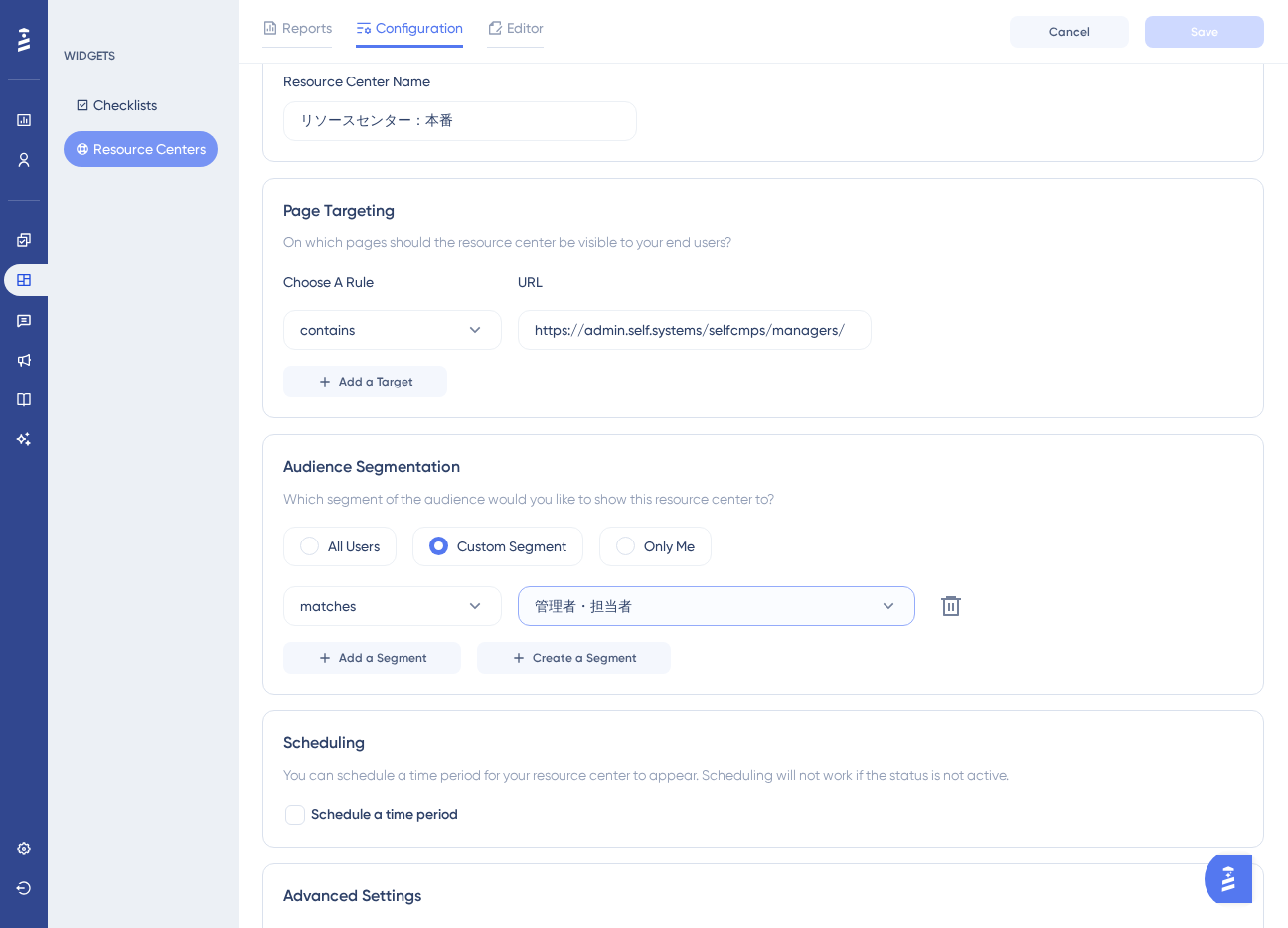 click 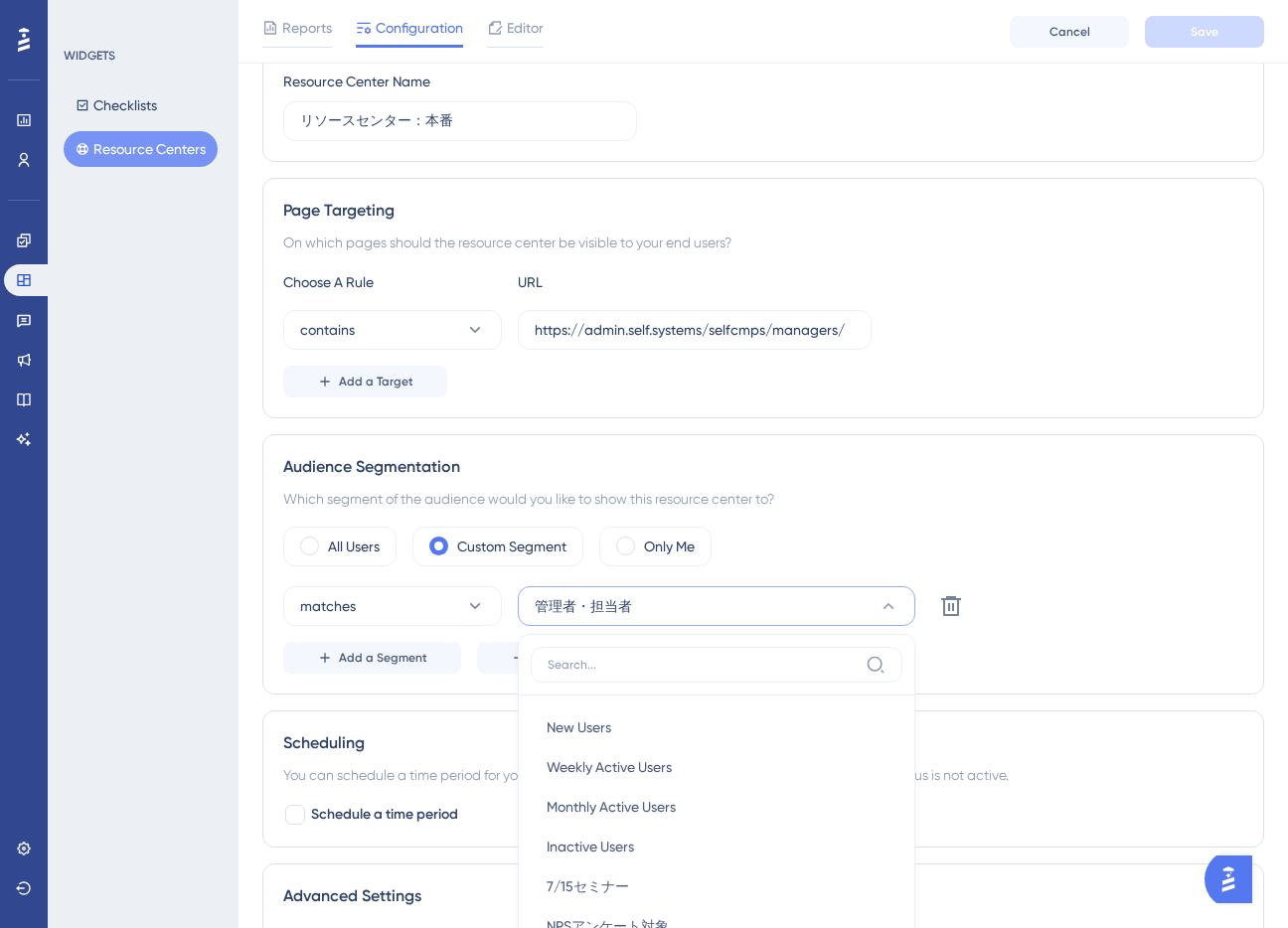 scroll, scrollTop: 615, scrollLeft: 0, axis: vertical 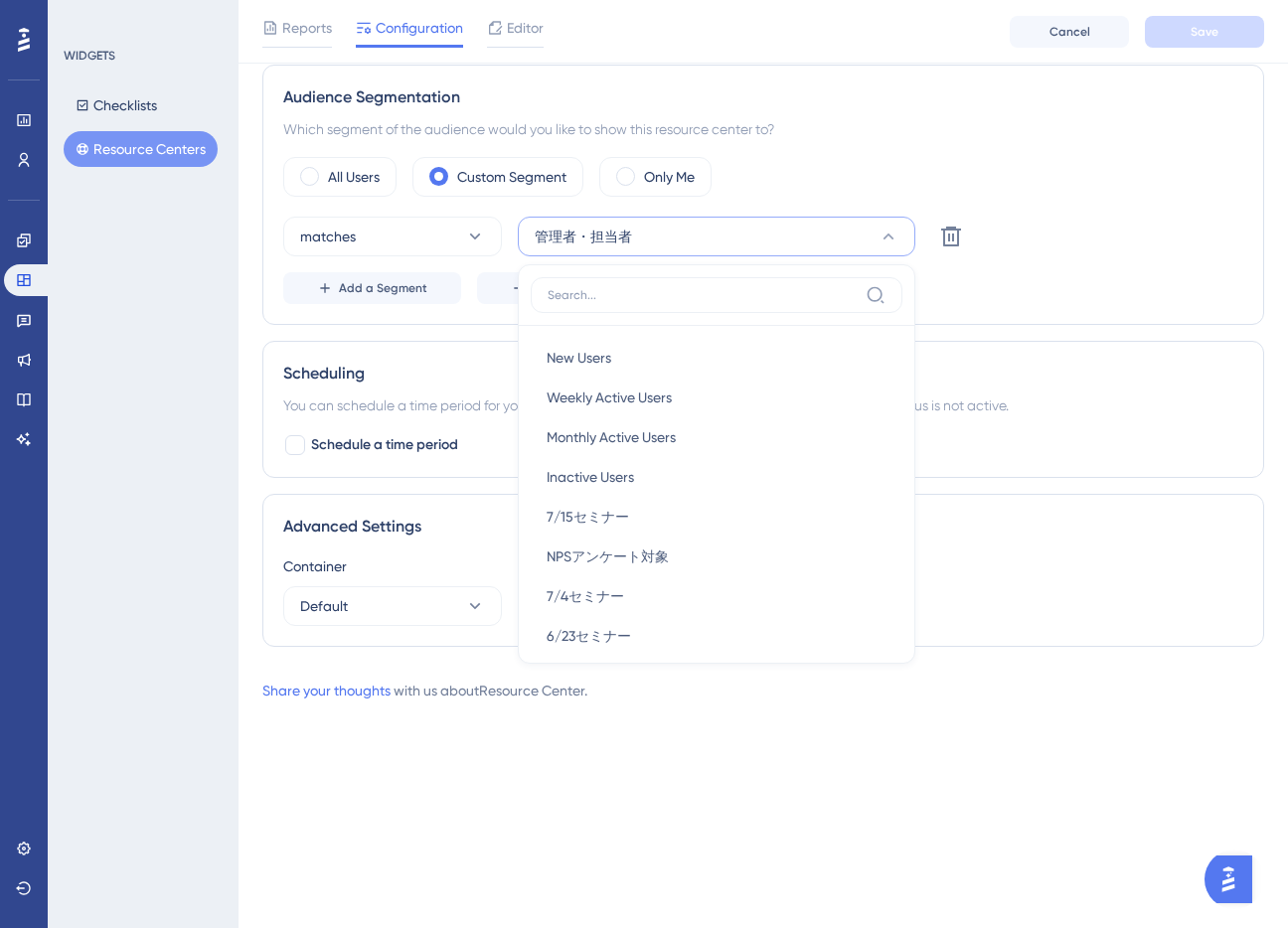 click on "Performance Users Engagement Widgets Feedback Product Updates Knowledge Base AI Assistant Settings Logout WIDGETS Checklists Resource Centers リソースセンター：本番 Publish Changes Reports Configuration Editor Cancel Save Status: Active Resource Center Information Resource Center ID: 4961 Copy Resource Center Name リソースセンター：本番 Page Targeting
On which pages should the resource center be visible to your end users?
Choose A Rule URL contains https://admin.self.systems/selfcmps/managers/ Add a Target Audience Segmentation Which segment of the audience would you like to show this resource center to? All Users Custom Segment Only Me matches 管理者・担当者 New Users New Users Weekly Active Users Weekly Active Users Monthly Active Users Monthly Active Users Inactive Users Inactive Users 7/15セミナー 7/15セミナー NPSアンケート対象 NPSアンケート対象 7/4セミナー 7/4セミナー 6/23セミナー" at bounding box center (644, -615) 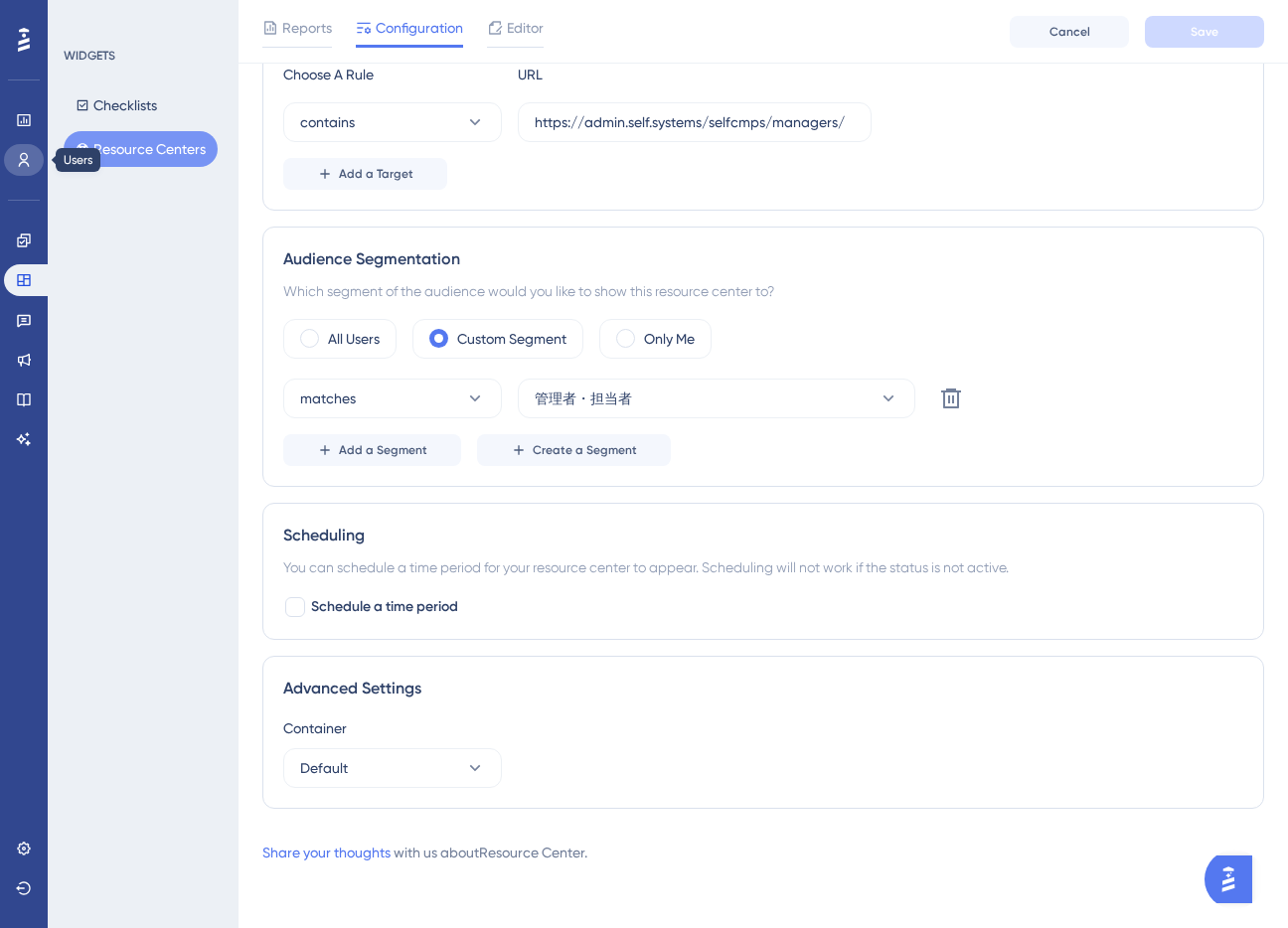 click 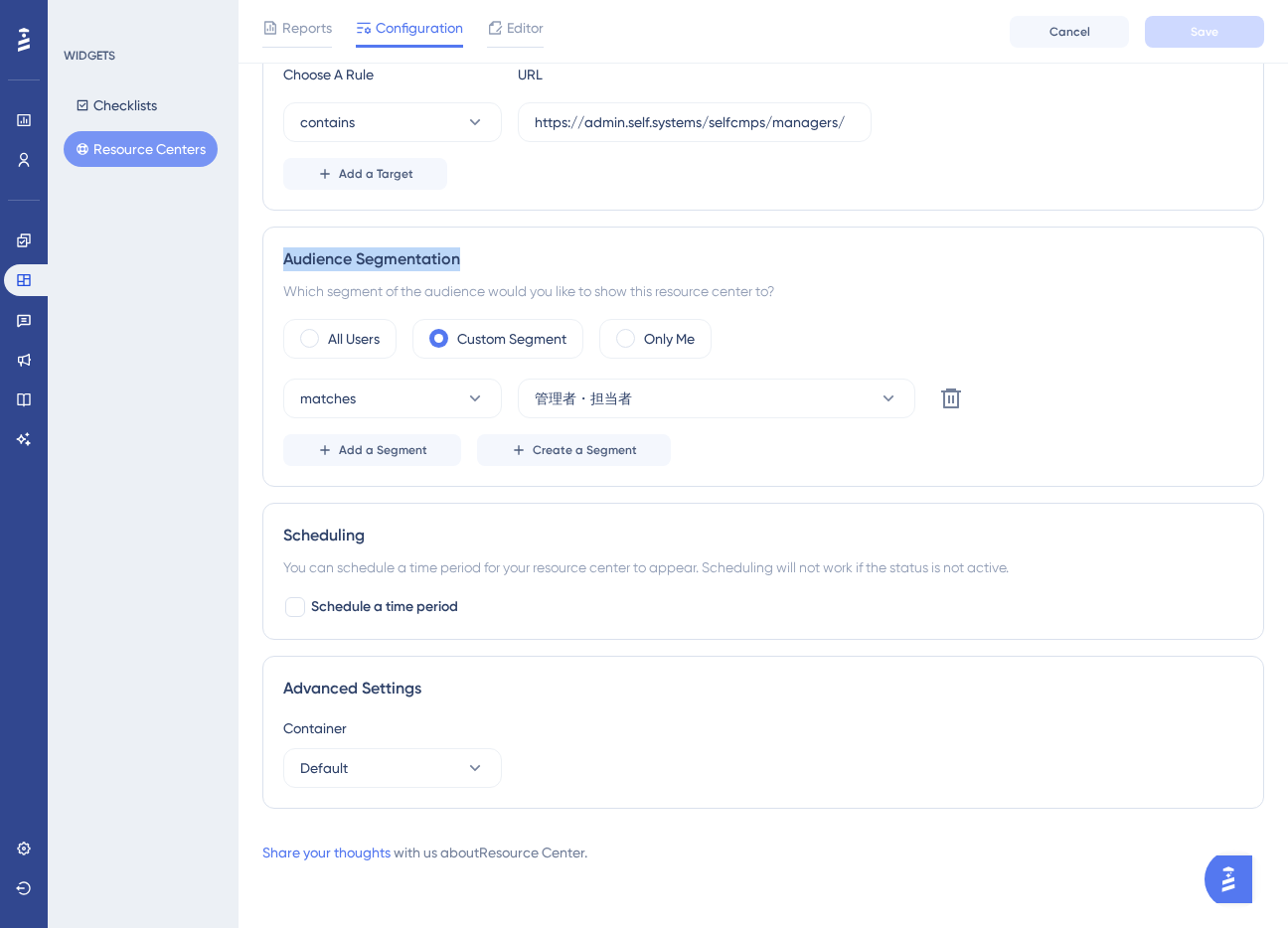 drag, startPoint x: 467, startPoint y: 256, endPoint x: 281, endPoint y: 252, distance: 186.04301 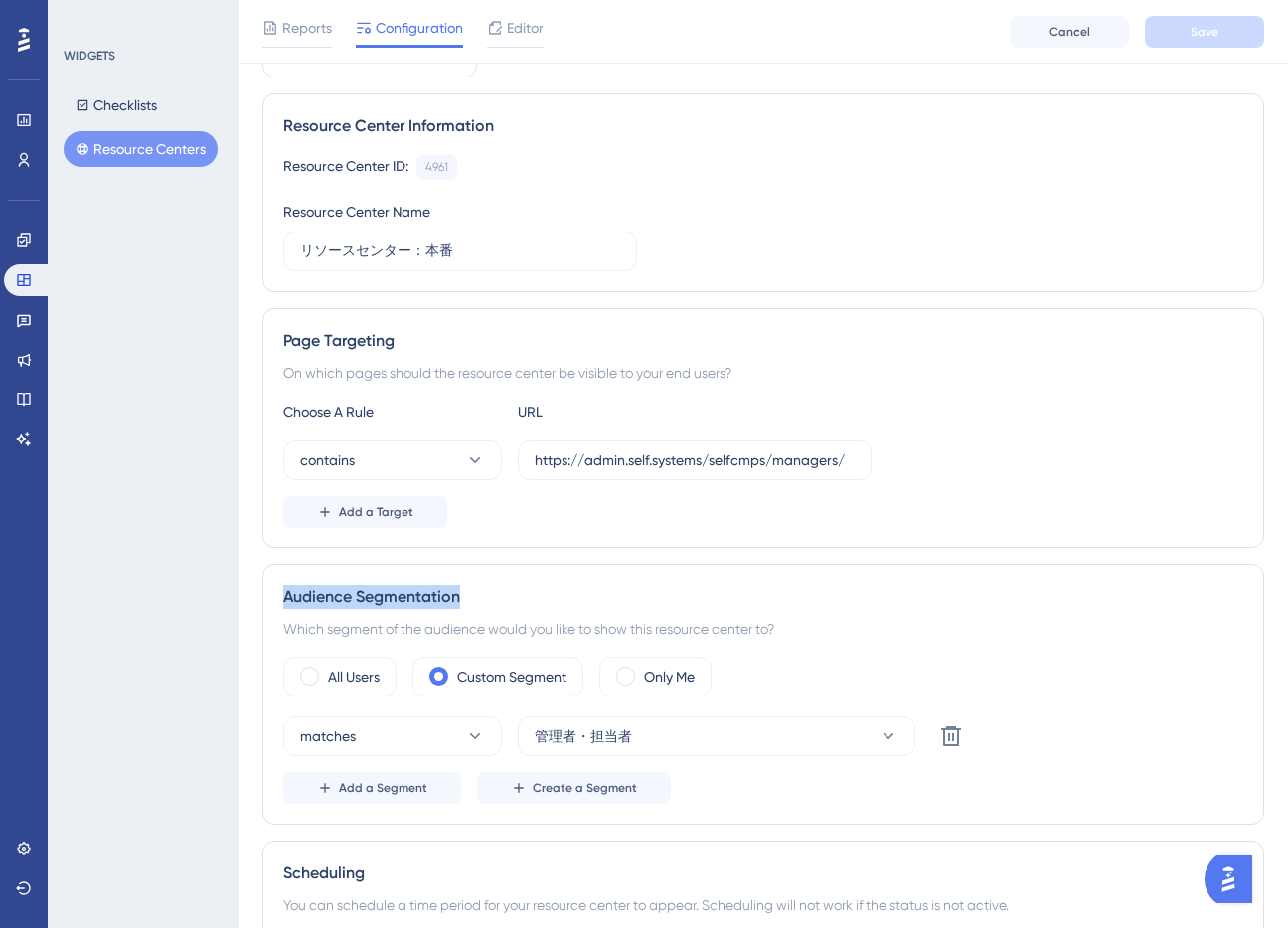 scroll, scrollTop: 235, scrollLeft: 0, axis: vertical 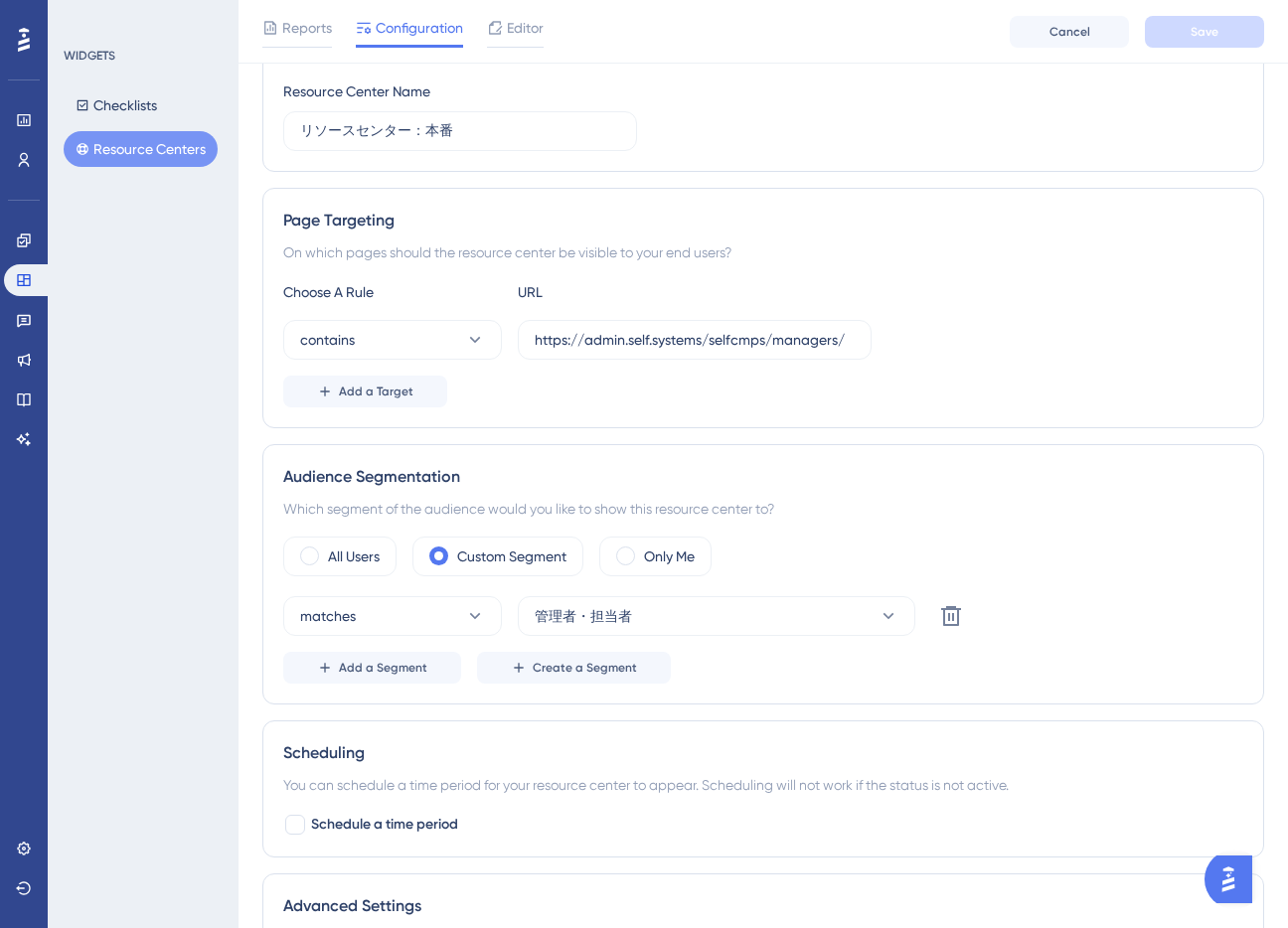 click on "Choose A Rule URL contains https://admin.self.systems/selfcmps/managers/ Add a Target" at bounding box center (763, 344) 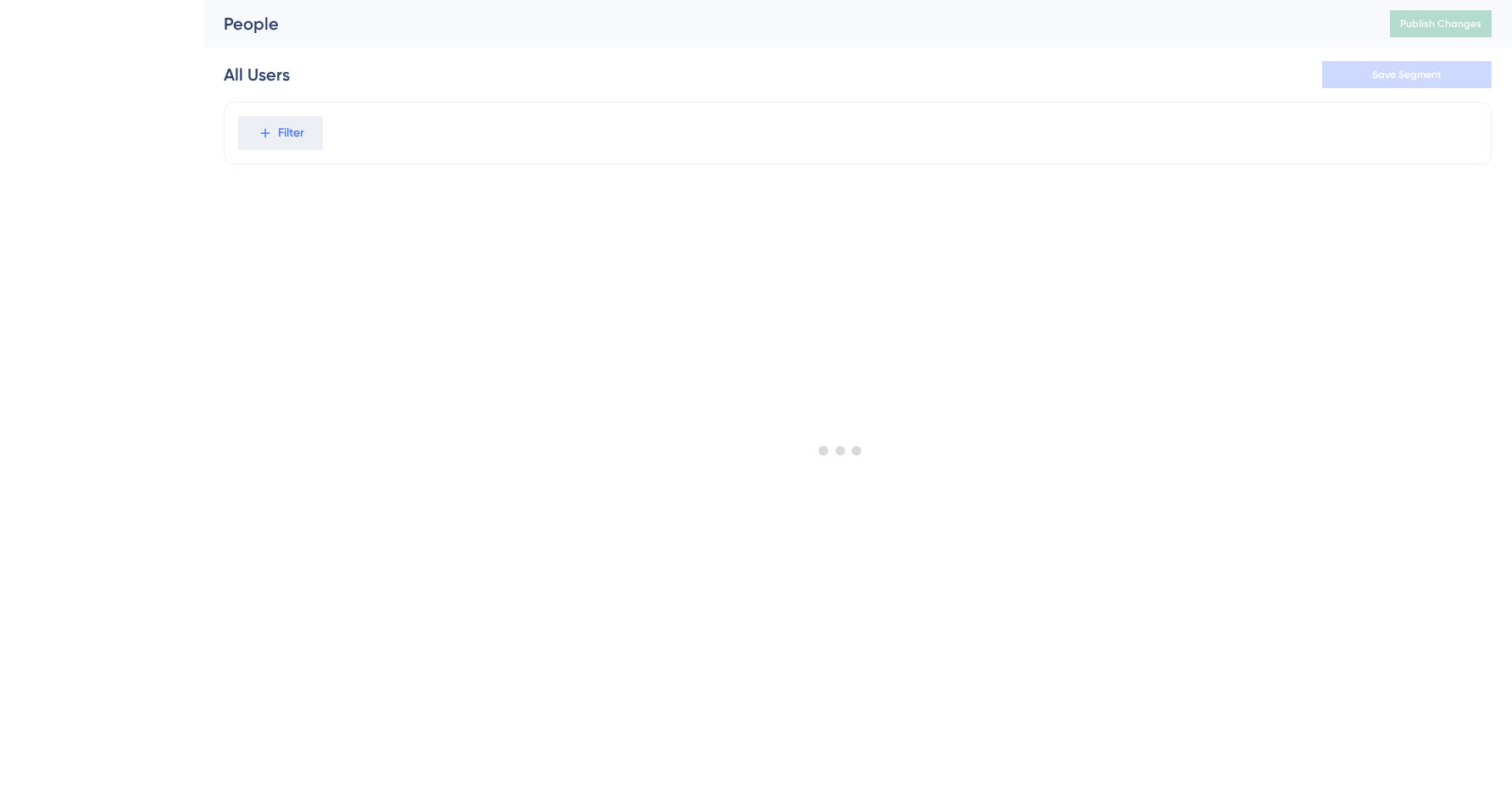 scroll, scrollTop: 0, scrollLeft: 0, axis: both 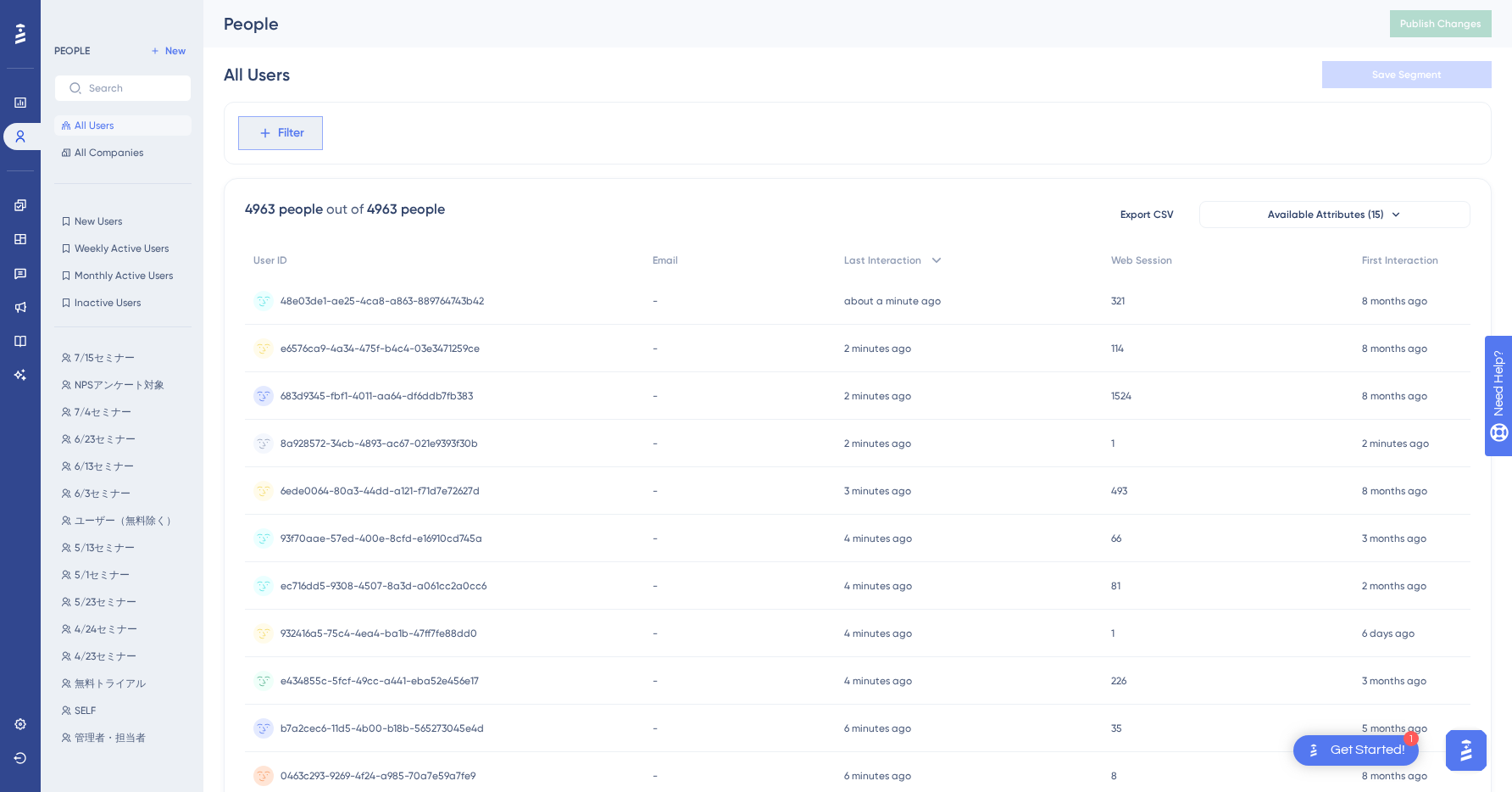 click on "Filter" at bounding box center [291, 133] 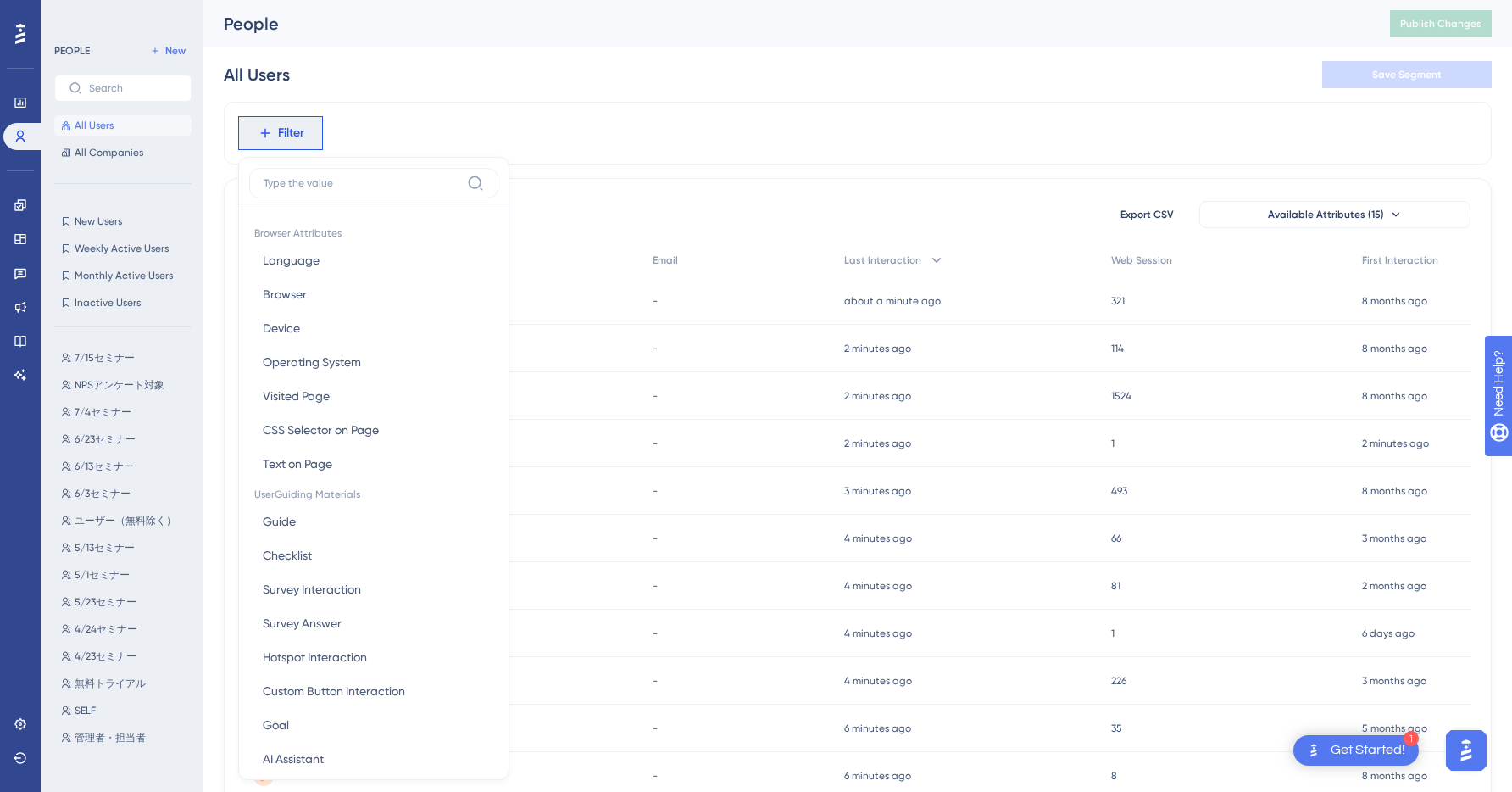 scroll, scrollTop: 67, scrollLeft: 0, axis: vertical 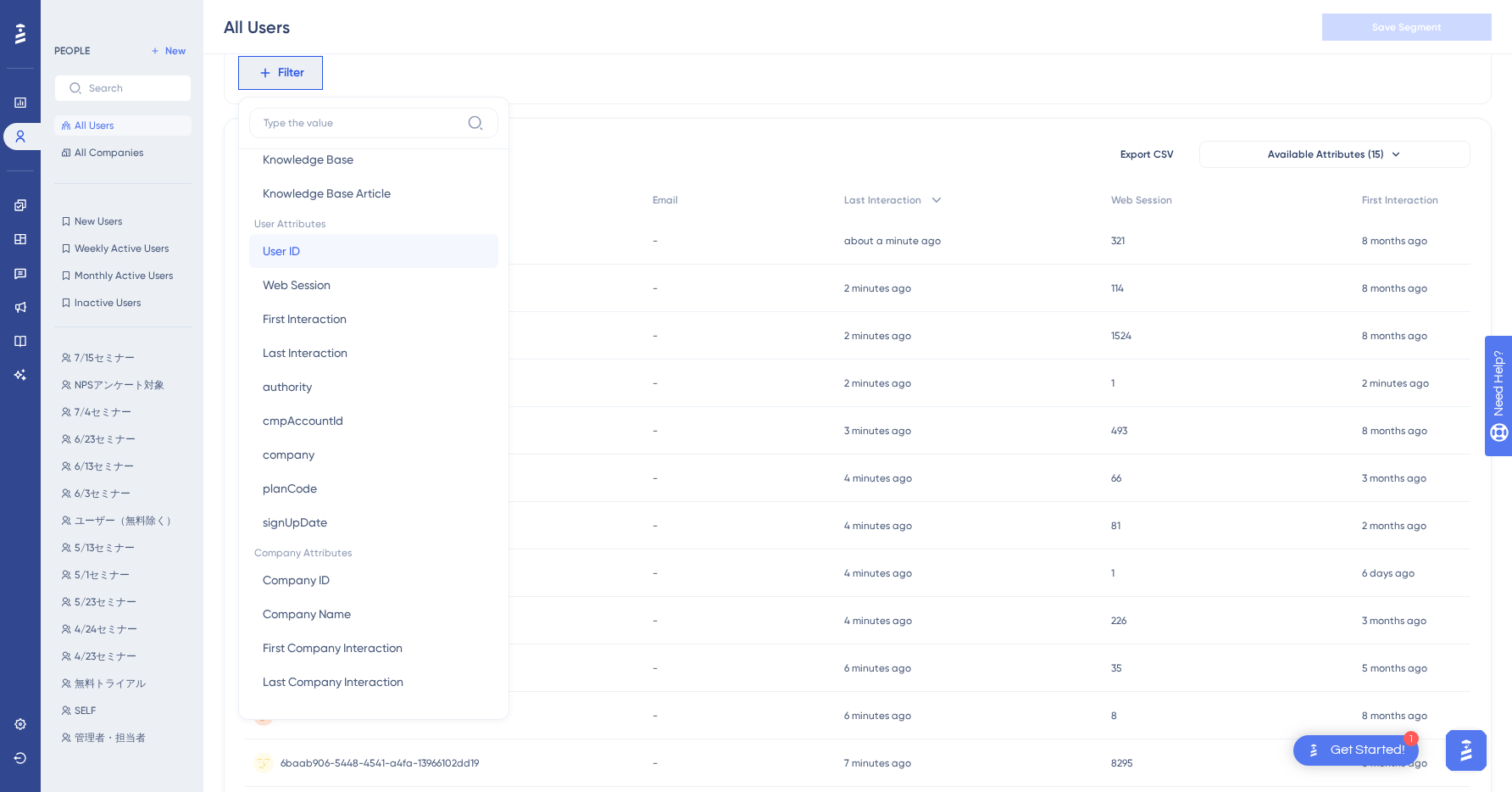 click on "User ID User ID" at bounding box center [374, 251] 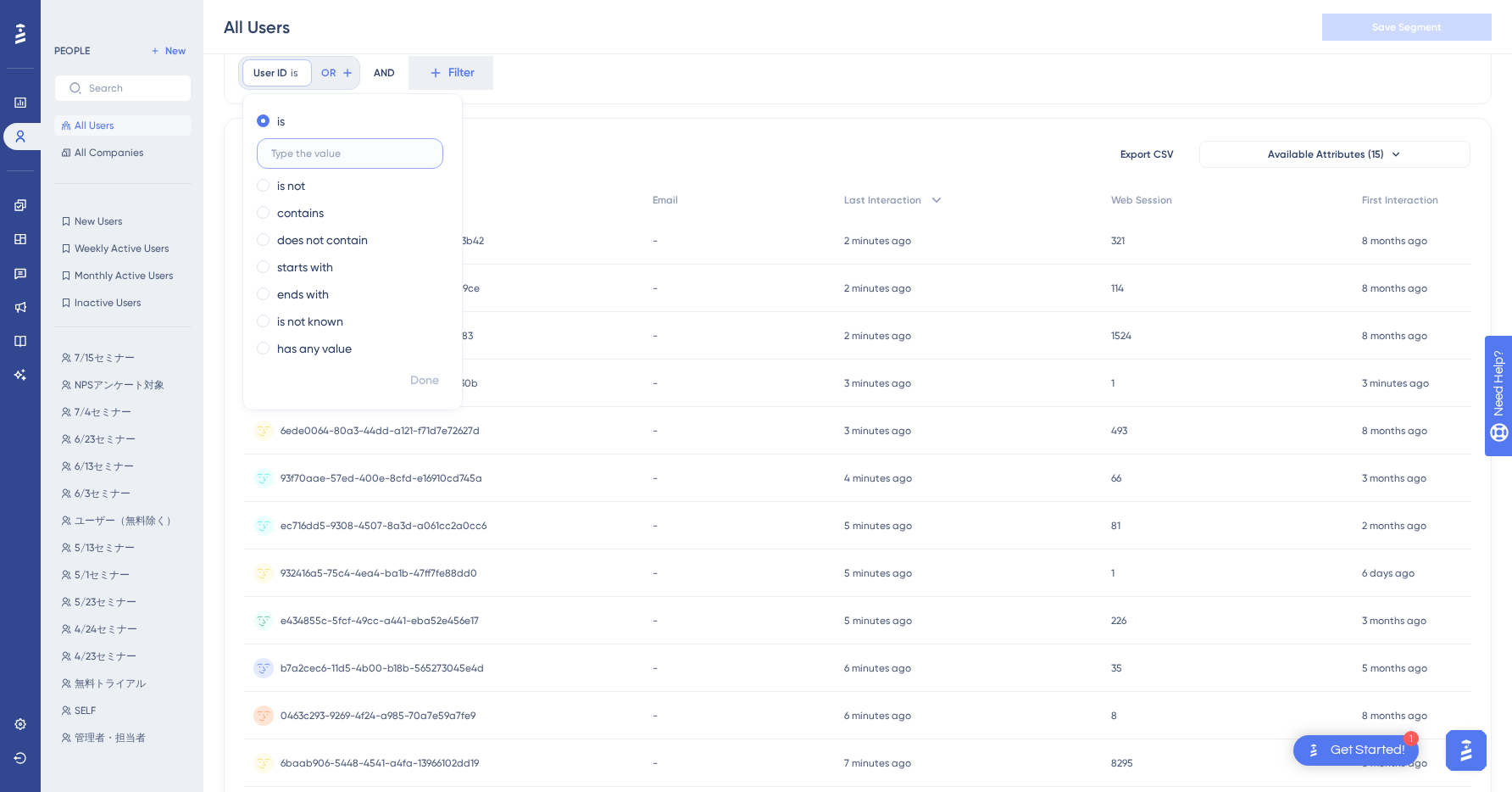 paste on "'93f70aae-57ed-400e-8cfd-e16910cd745a'" 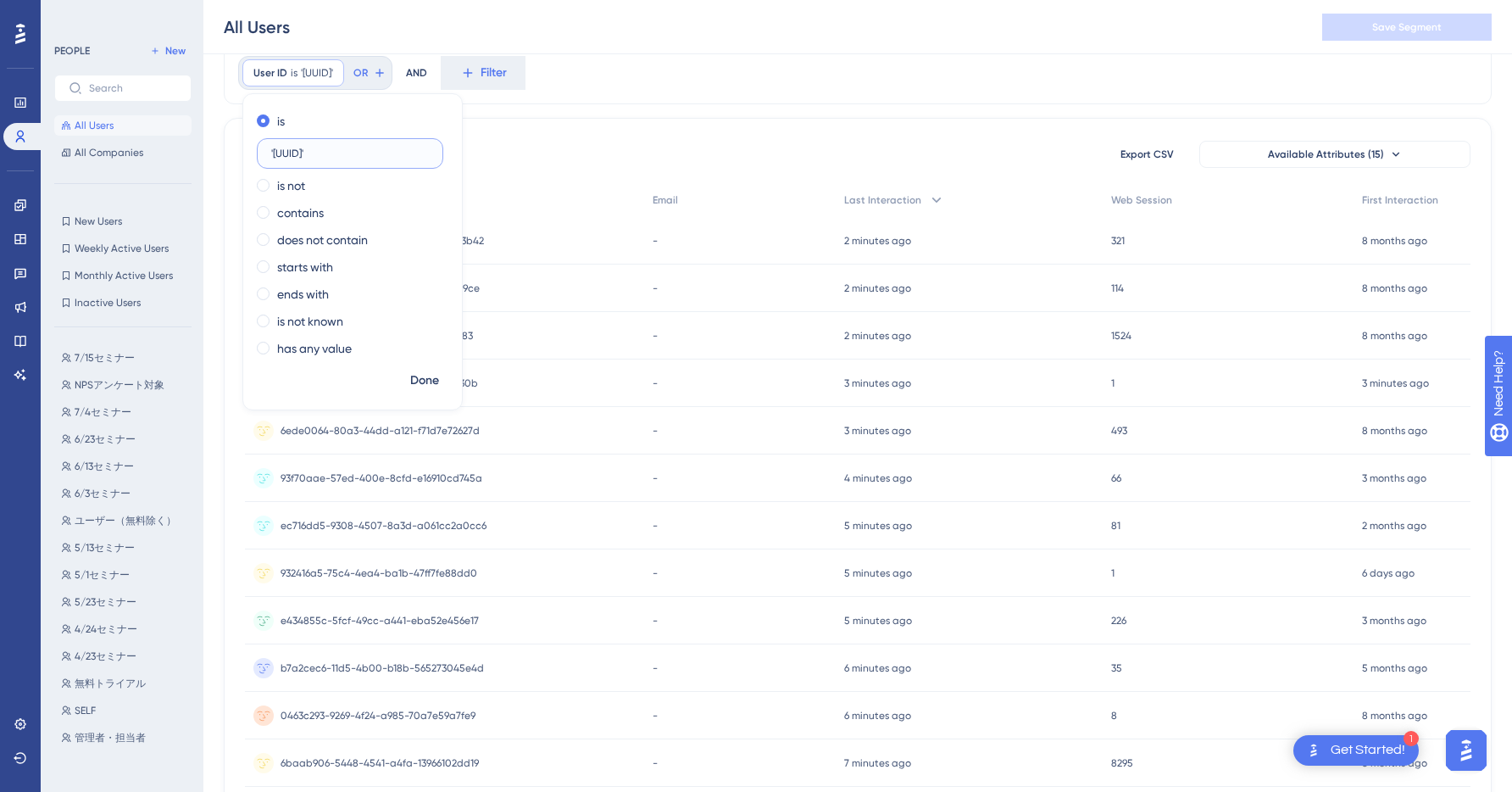 scroll, scrollTop: 0, scrollLeft: 0, axis: both 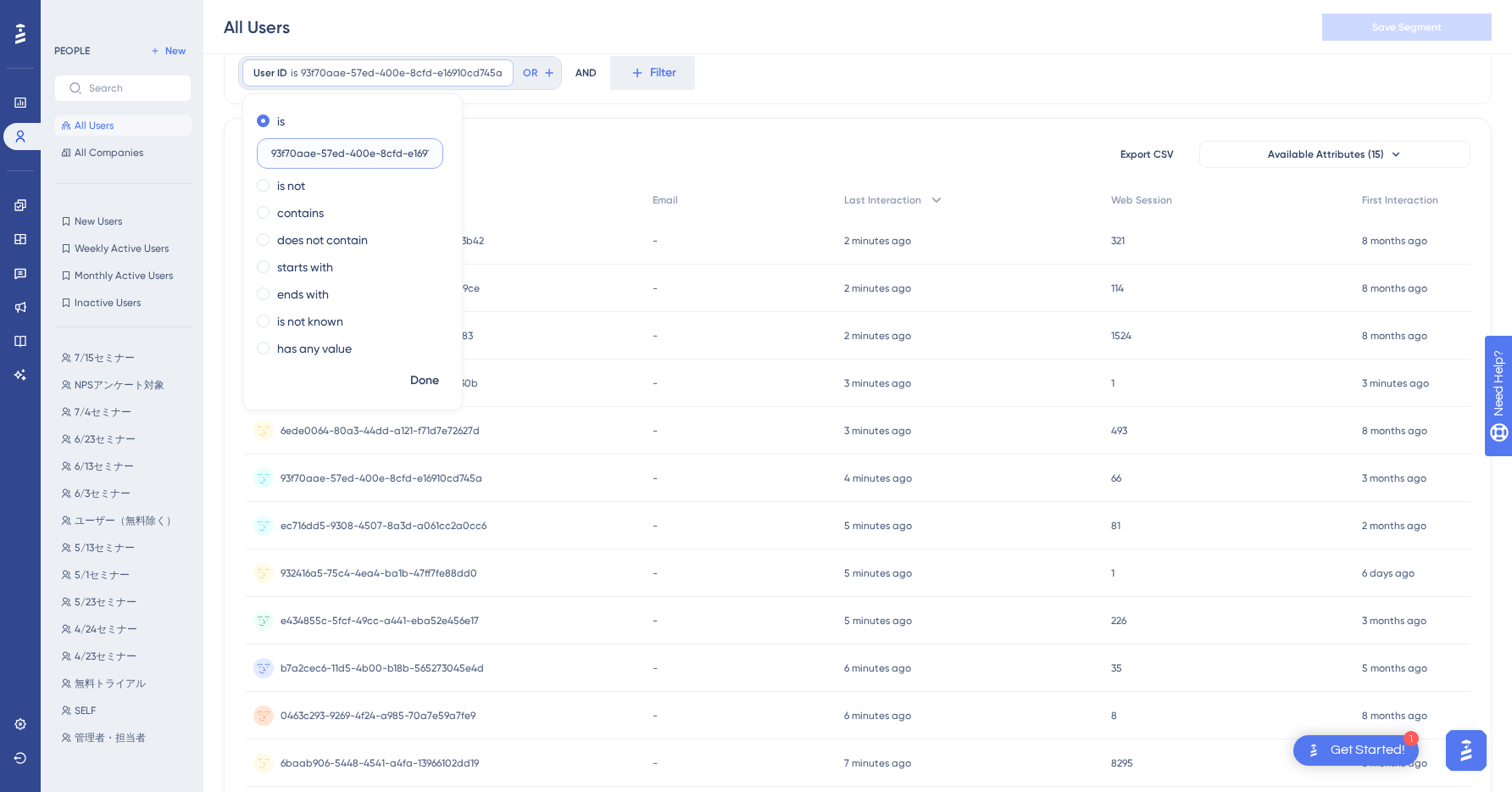 type on "93f70aae-57ed-400e-8cfd-e16910cd745a" 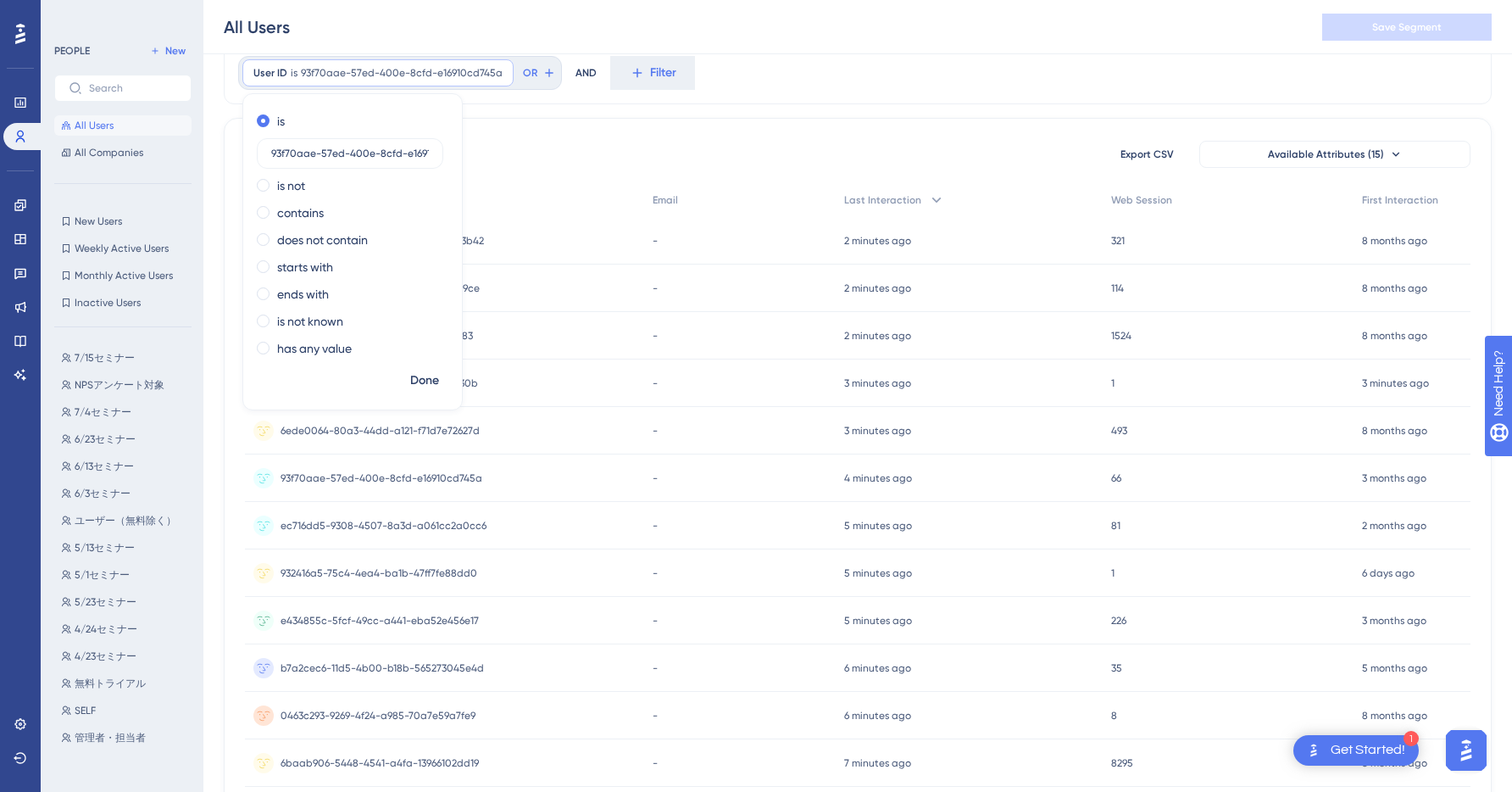 click on "User ID is 93f70aae-57ed-400e-8cfd-e16910cd745a 93f70aae-57ed-400e-8cfd-e16910cd745a Remove is 93f70aae-57ed-400e-8cfd-e16910cd745a is not contains does not contain starts with ends with is not known has any value Done OR AND Filter" at bounding box center [858, 73] 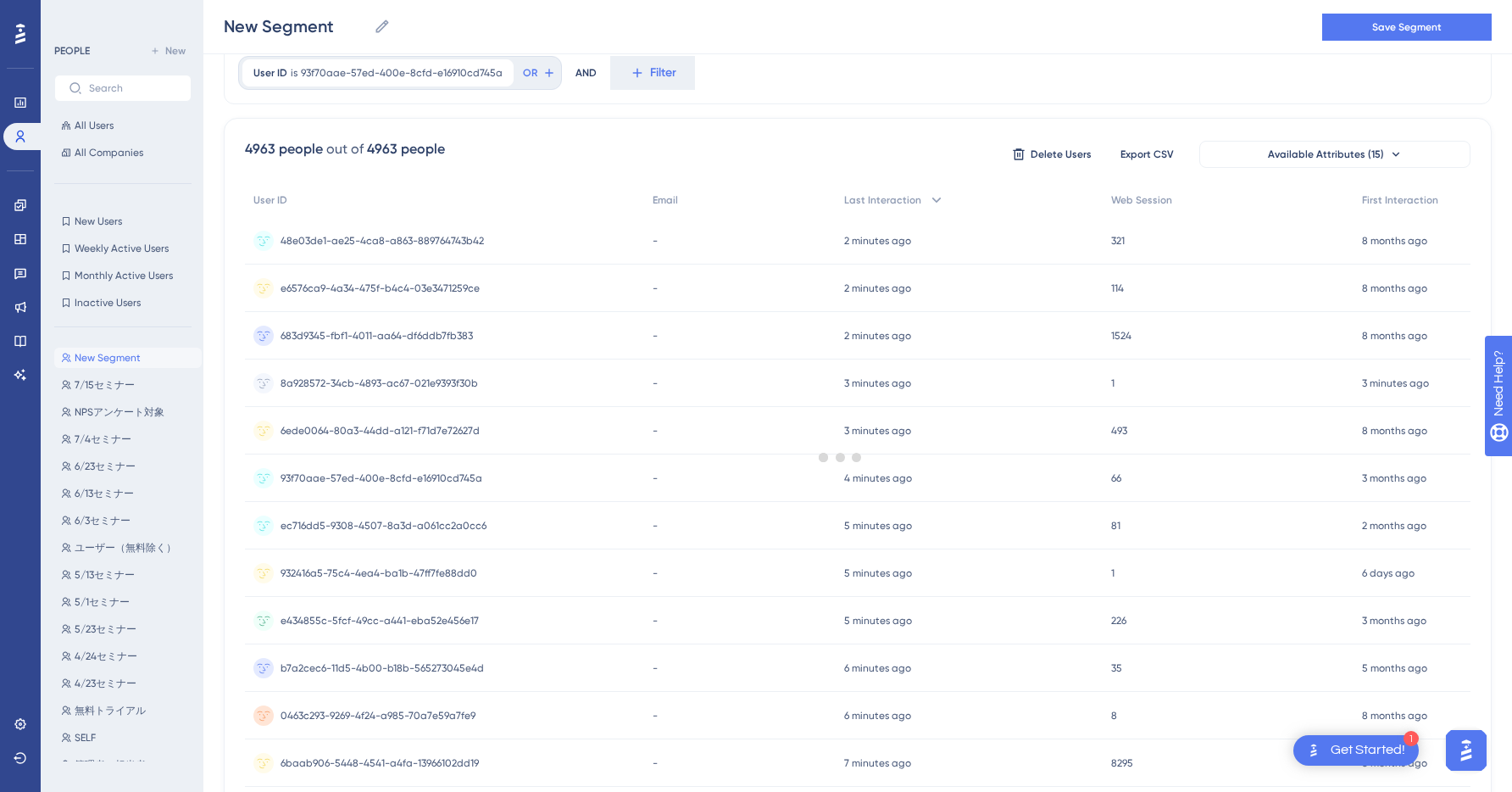 scroll, scrollTop: 0, scrollLeft: 0, axis: both 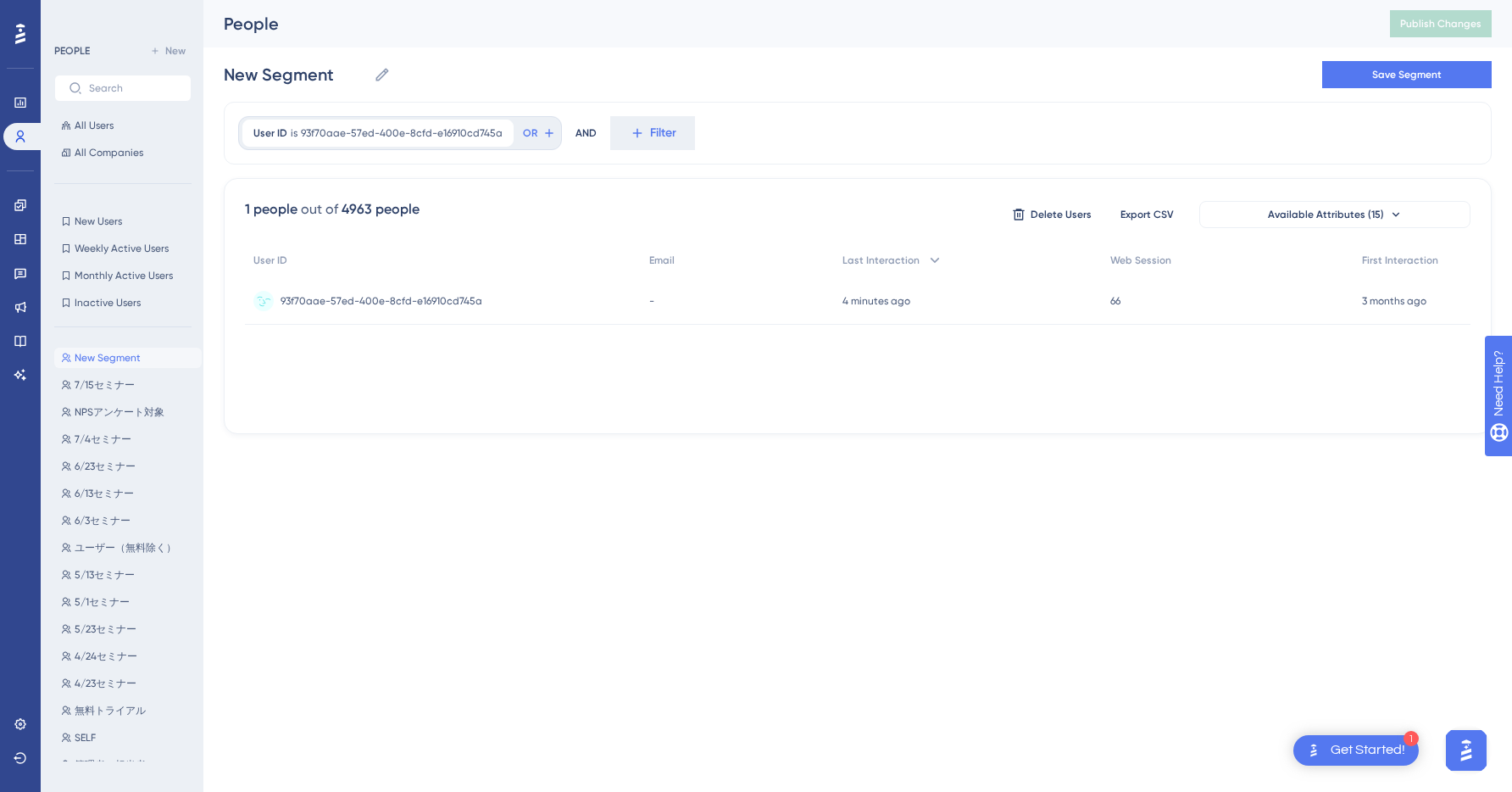 click on "4 minutes ago 05 Aug 2025, 10:03" at bounding box center (968, 301) 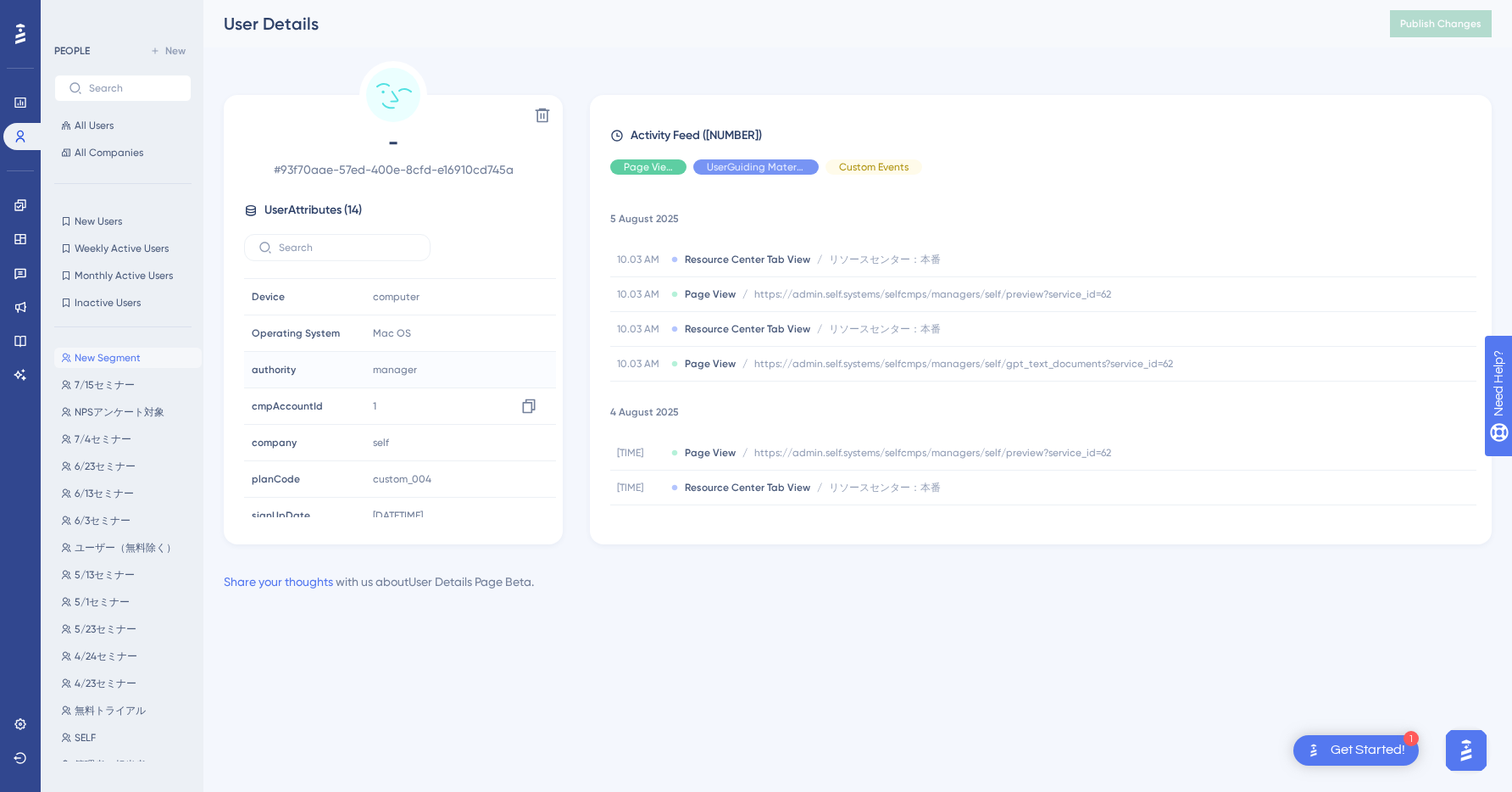 scroll, scrollTop: 261, scrollLeft: 0, axis: vertical 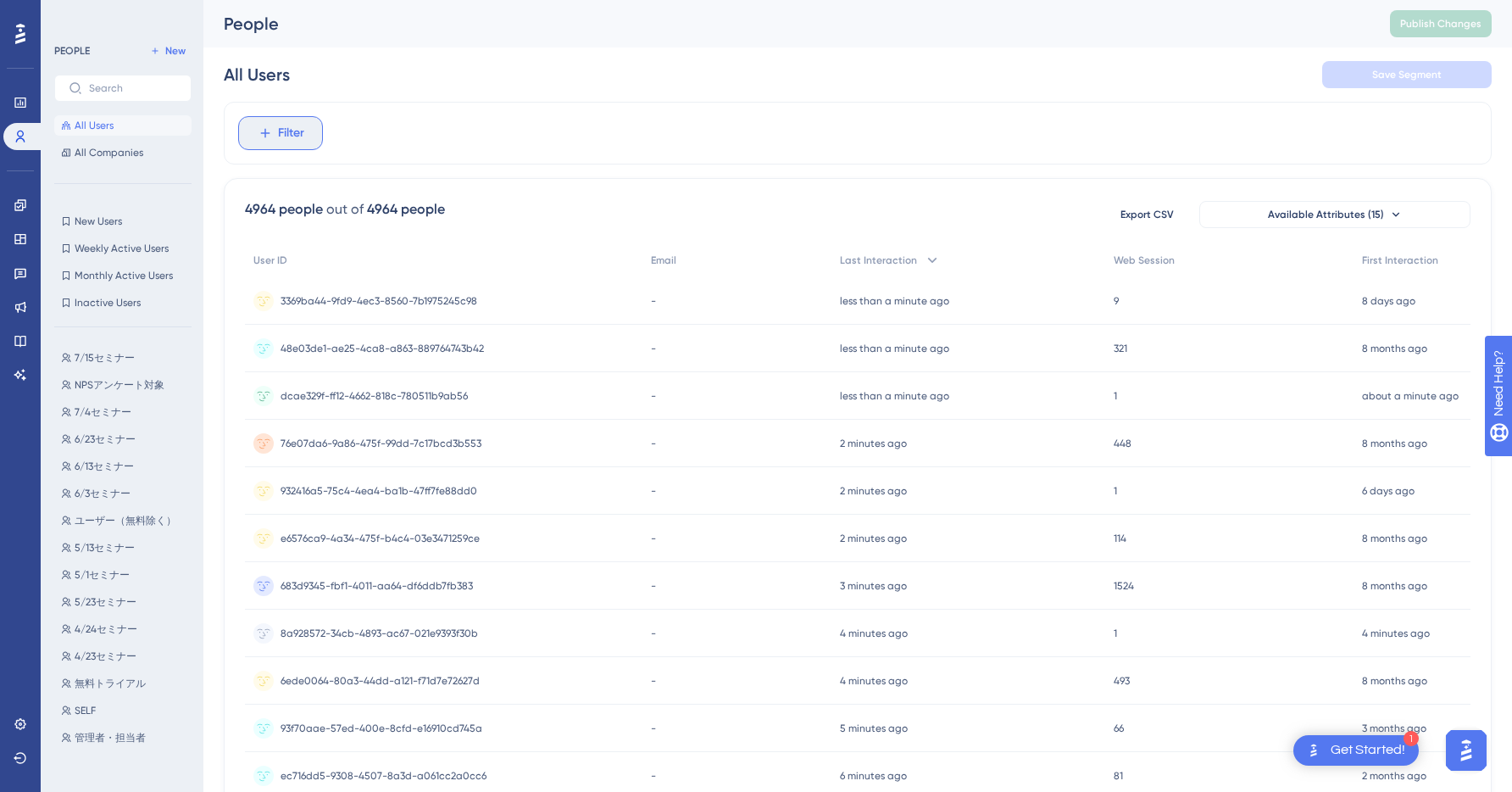 click on "Filter" at bounding box center (291, 133) 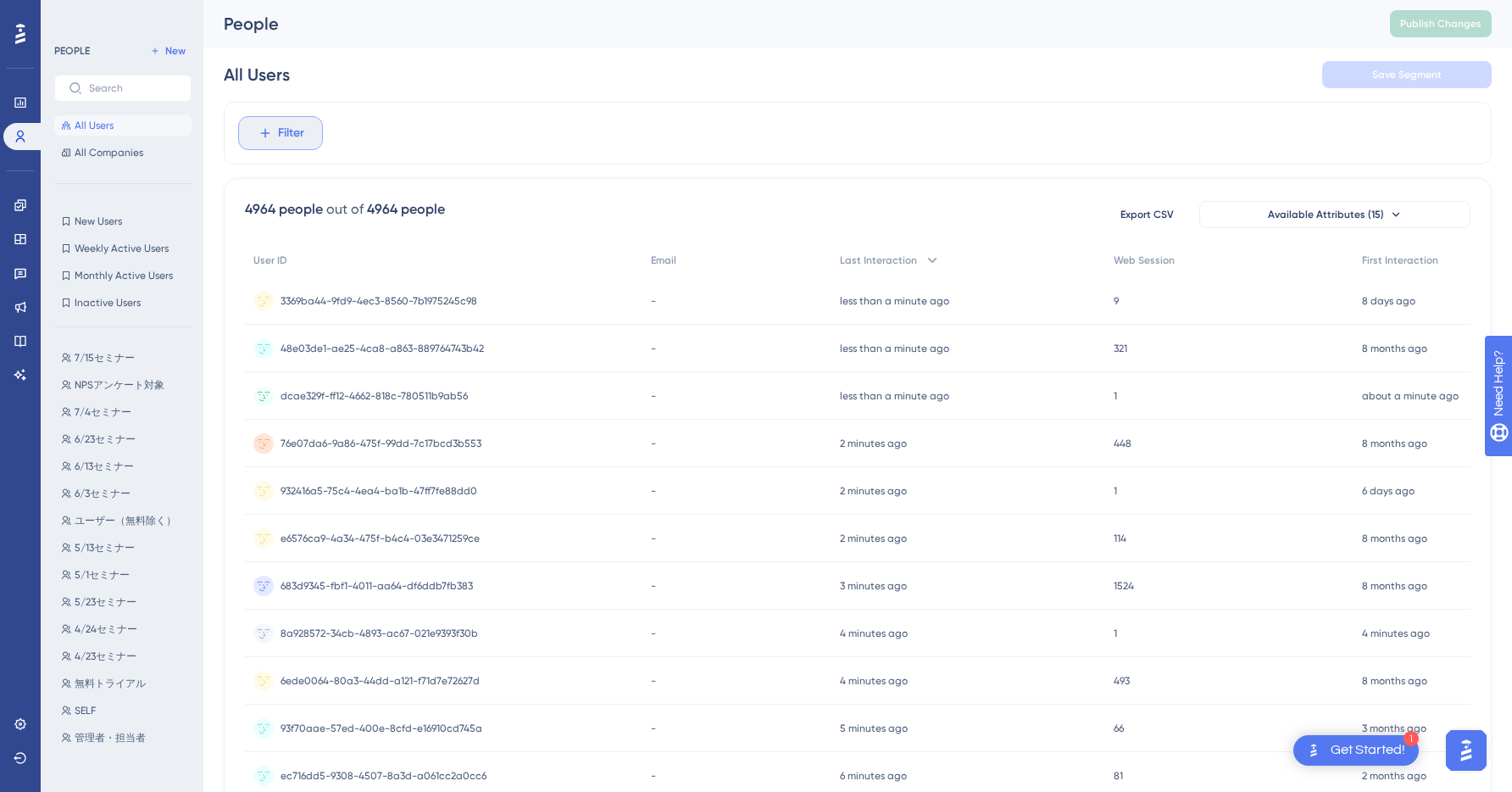 scroll, scrollTop: 73, scrollLeft: 0, axis: vertical 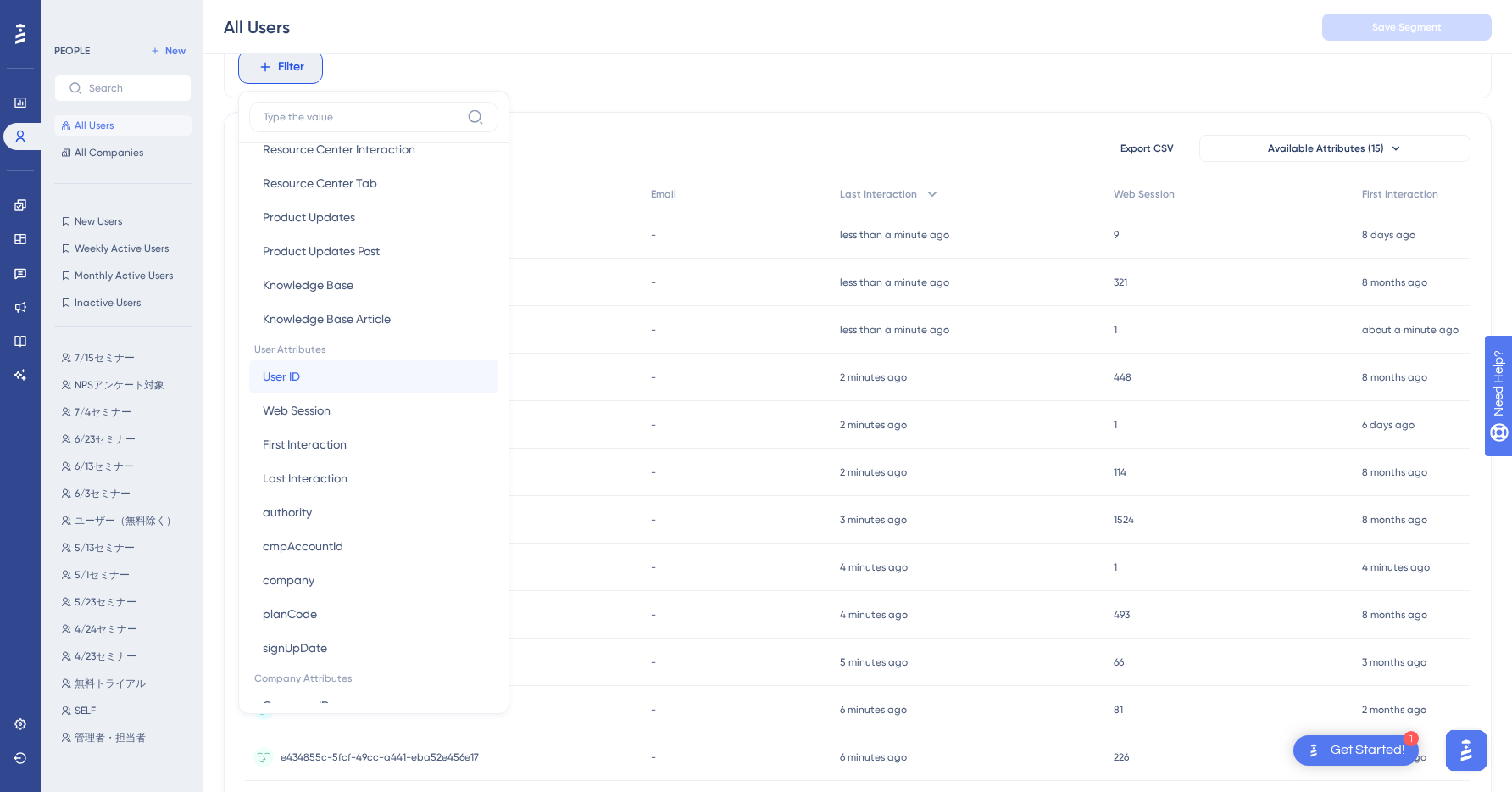 click on "User ID User ID" at bounding box center (374, 376) 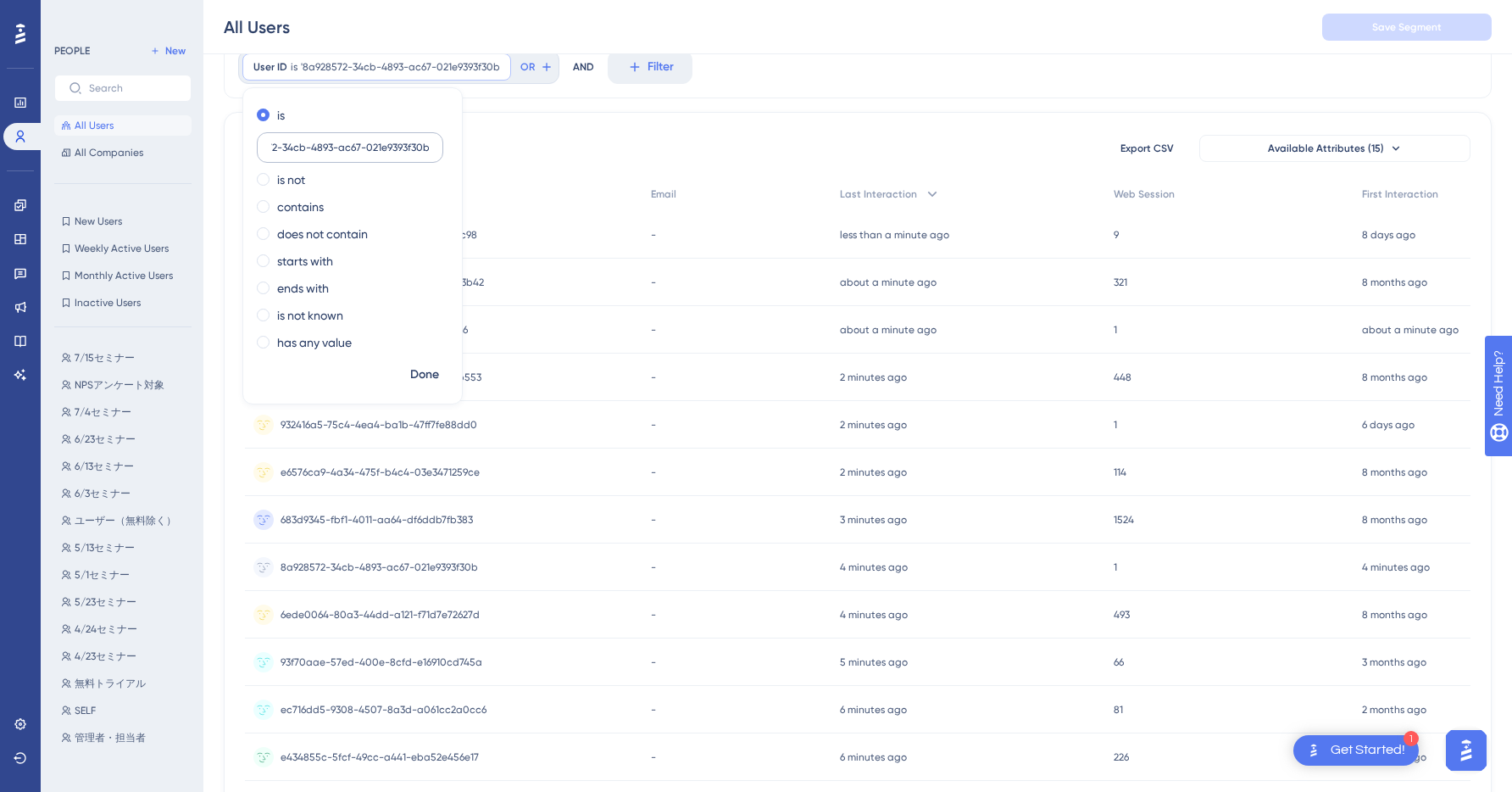 scroll, scrollTop: 0, scrollLeft: 0, axis: both 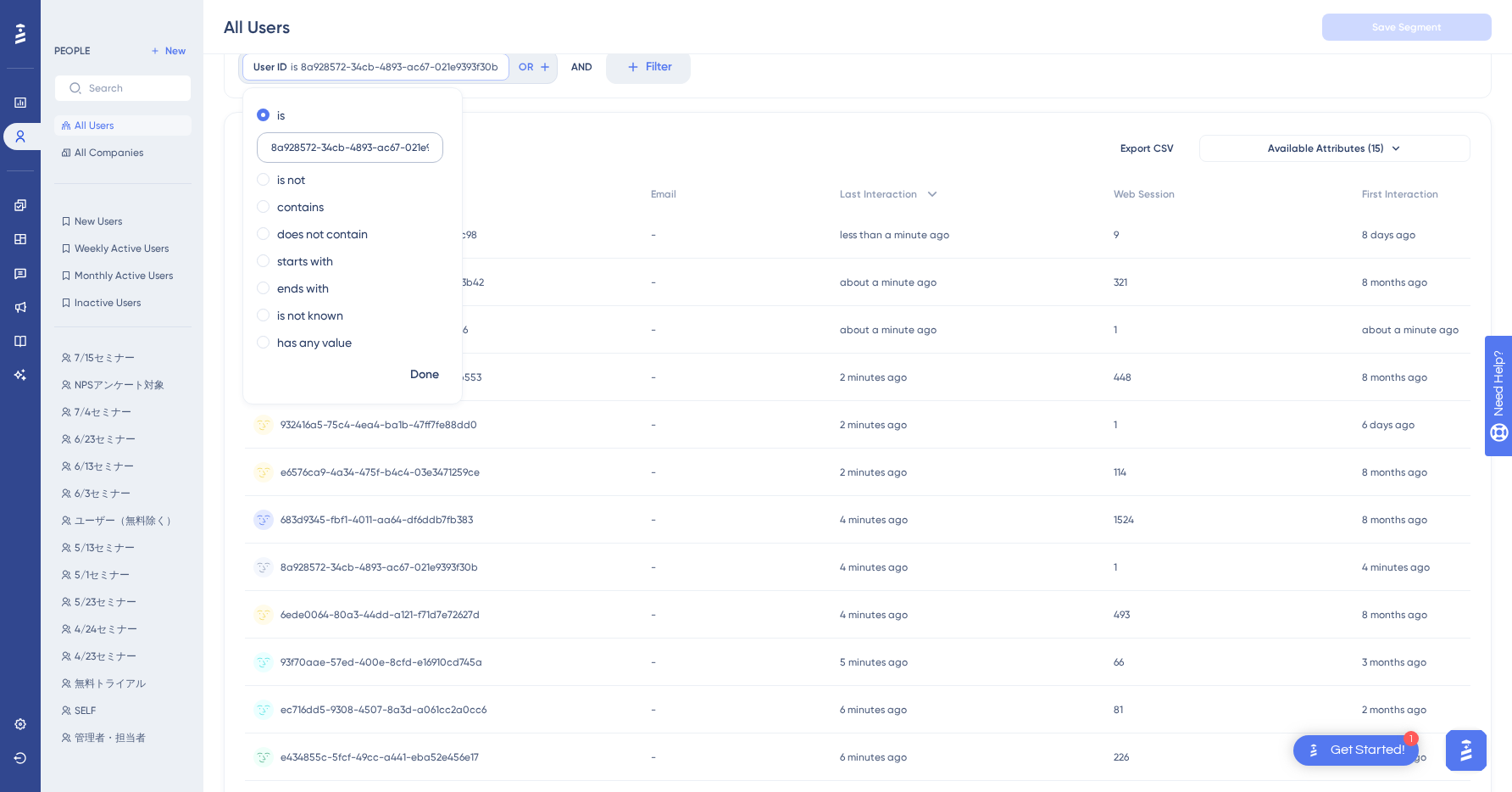 type on "8a928572-34cb-4893-ac67-021e9393f30b" 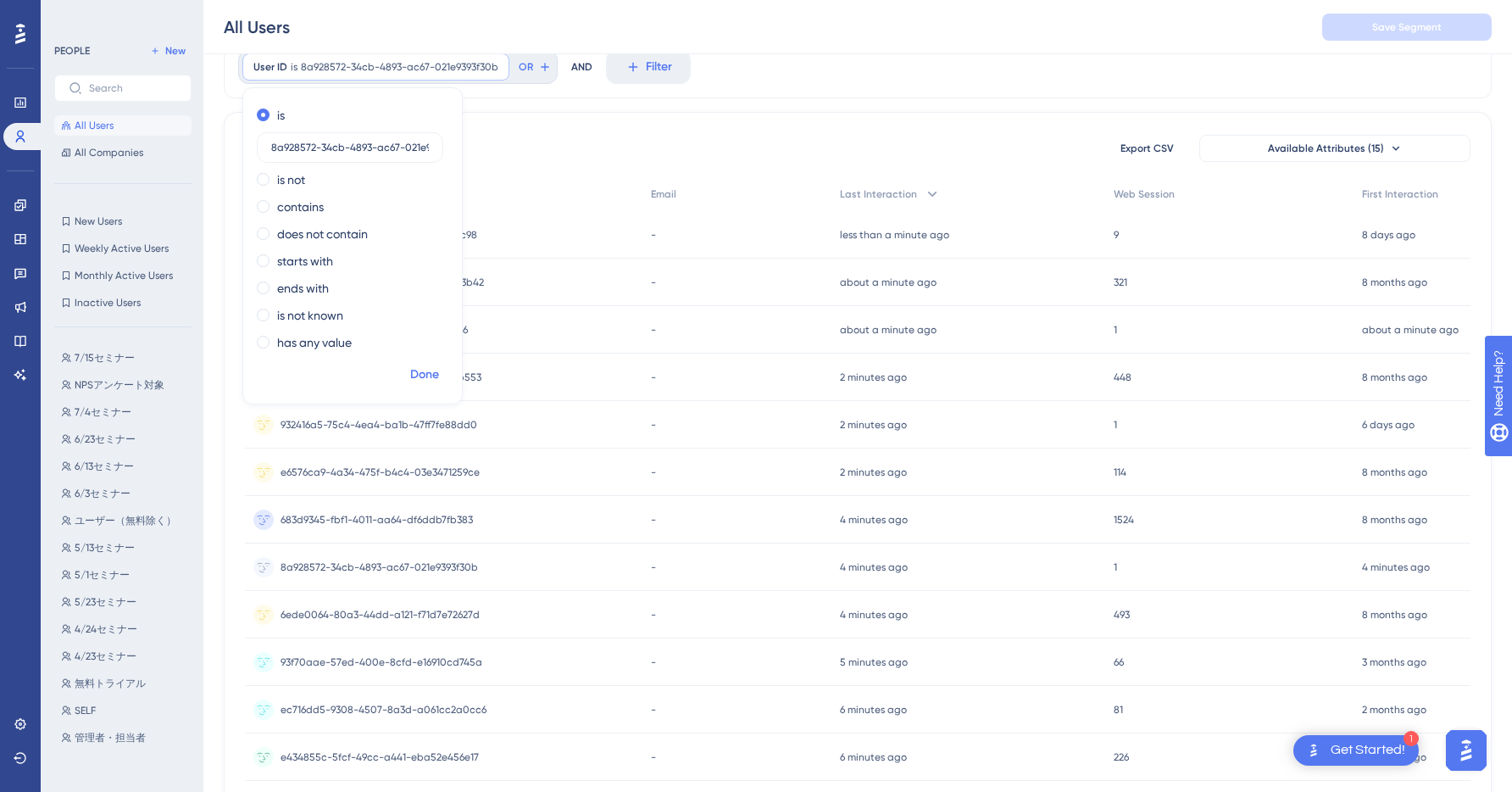 click on "Done" at bounding box center [425, 375] 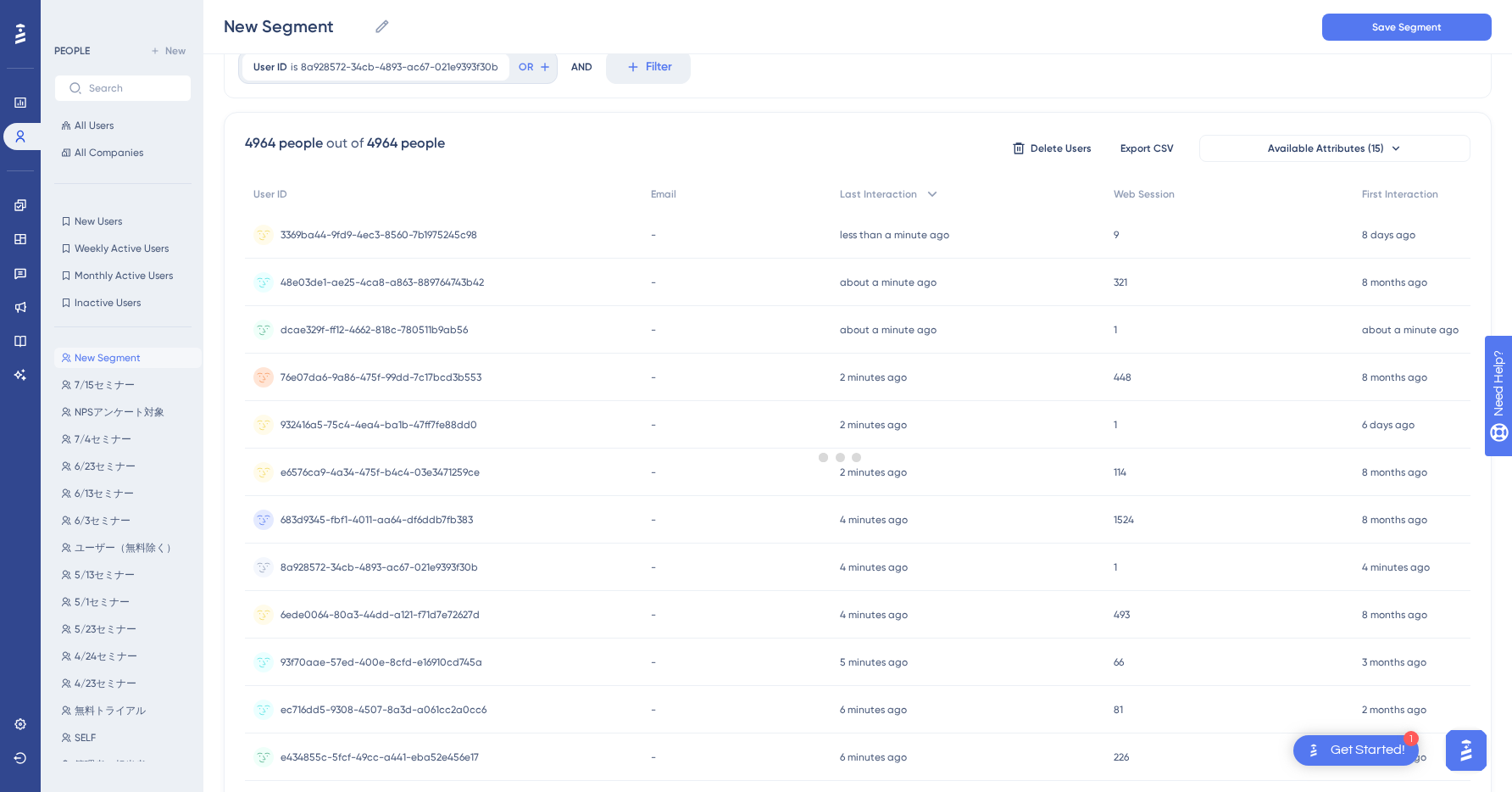 scroll, scrollTop: 0, scrollLeft: 0, axis: both 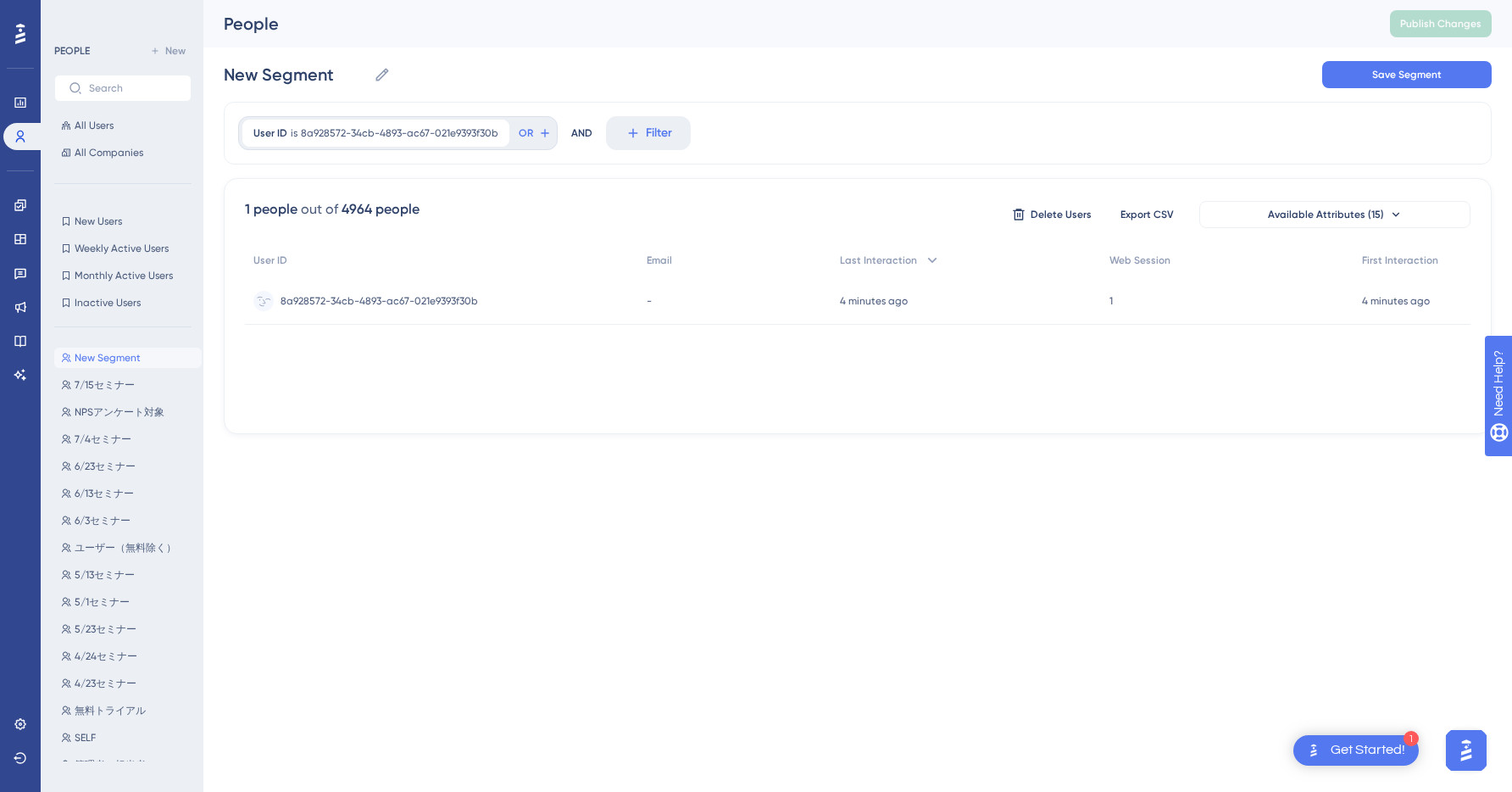 click on "8a928572-34cb-4893-ac67-021e9393f30b 8a928572-34cb-4893-ac67-021e9393f30b" at bounding box center (442, 301) 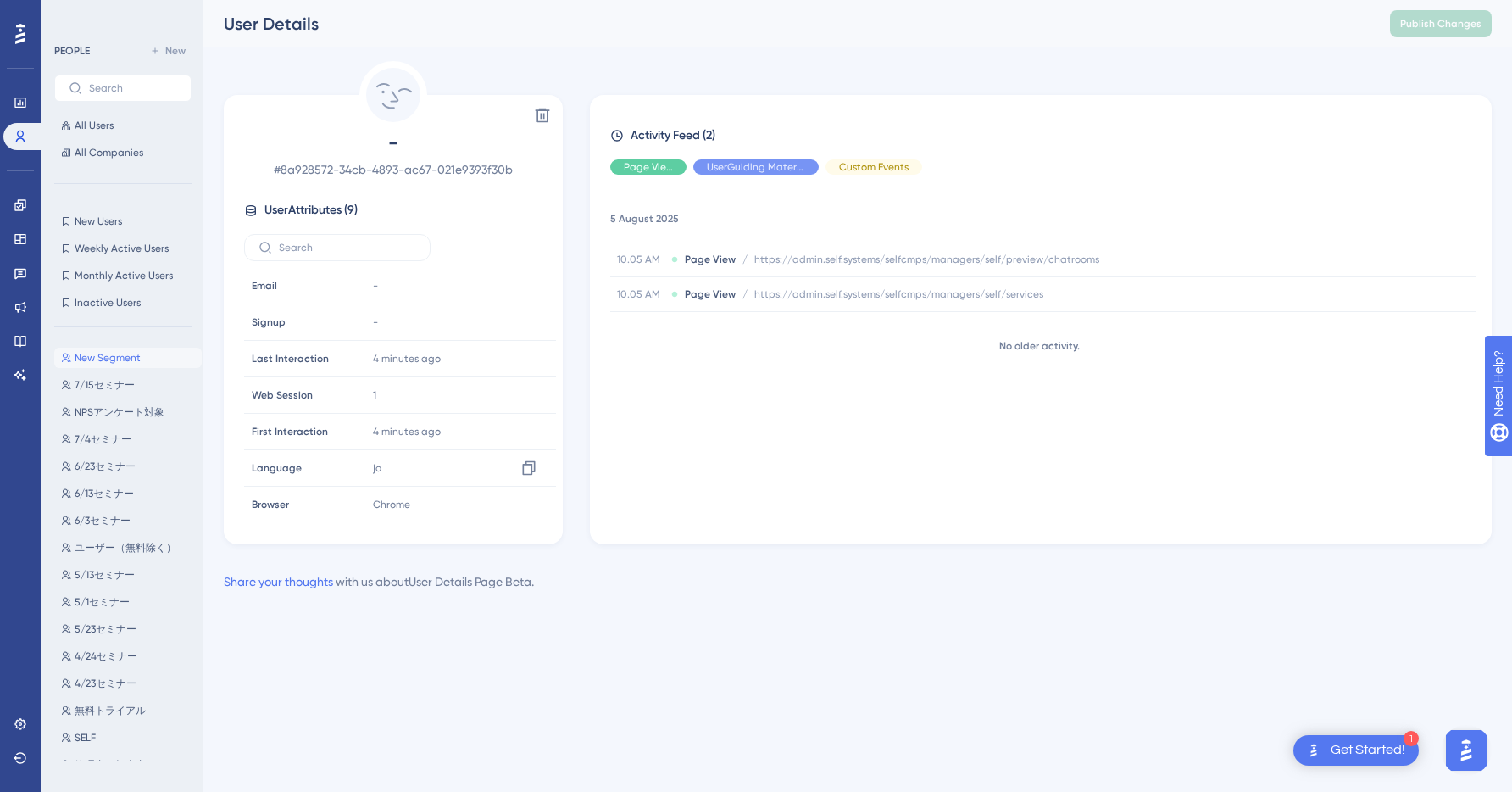 scroll, scrollTop: 79, scrollLeft: 0, axis: vertical 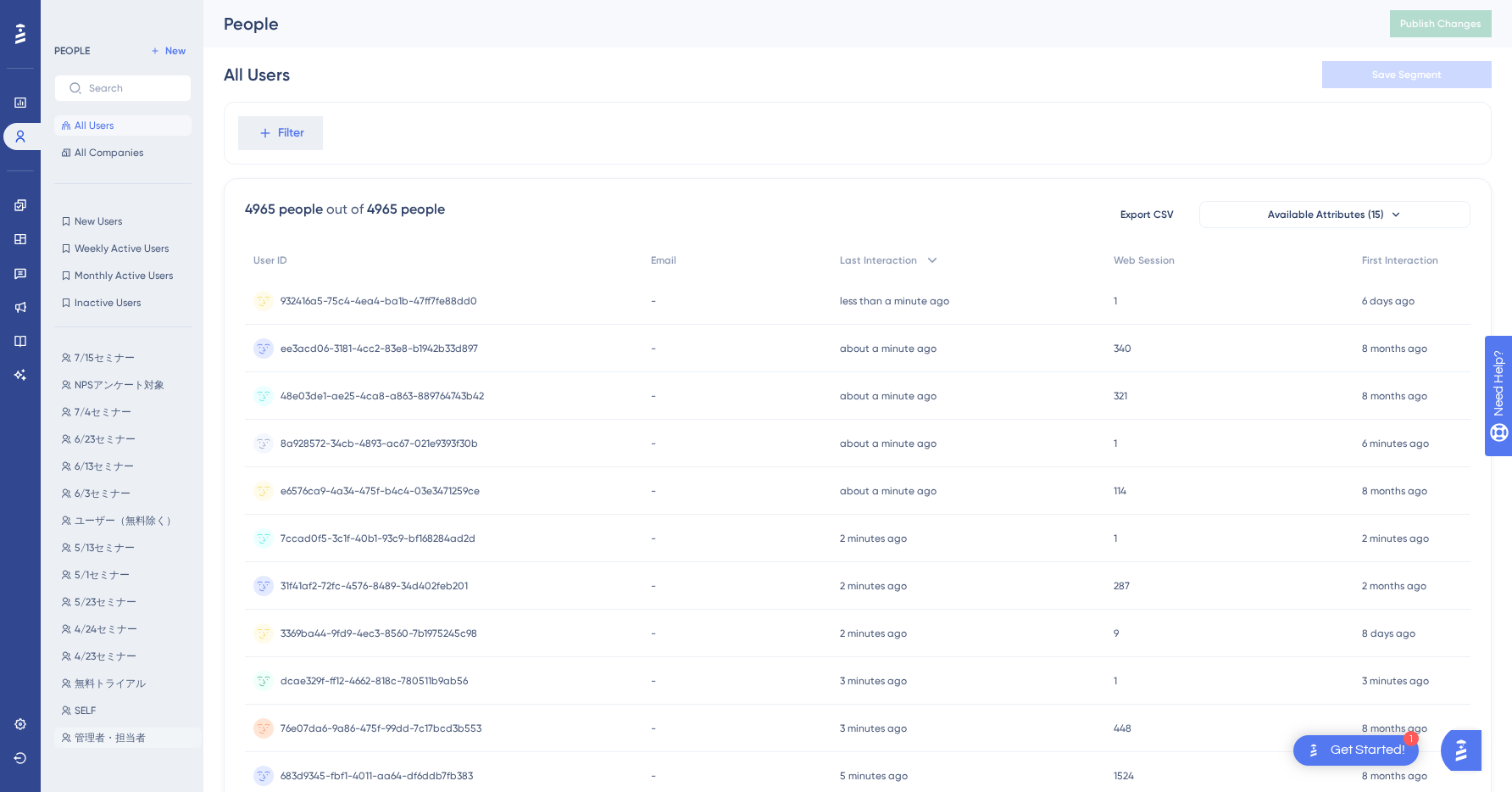 click on "管理者・担当者" at bounding box center [110, 738] 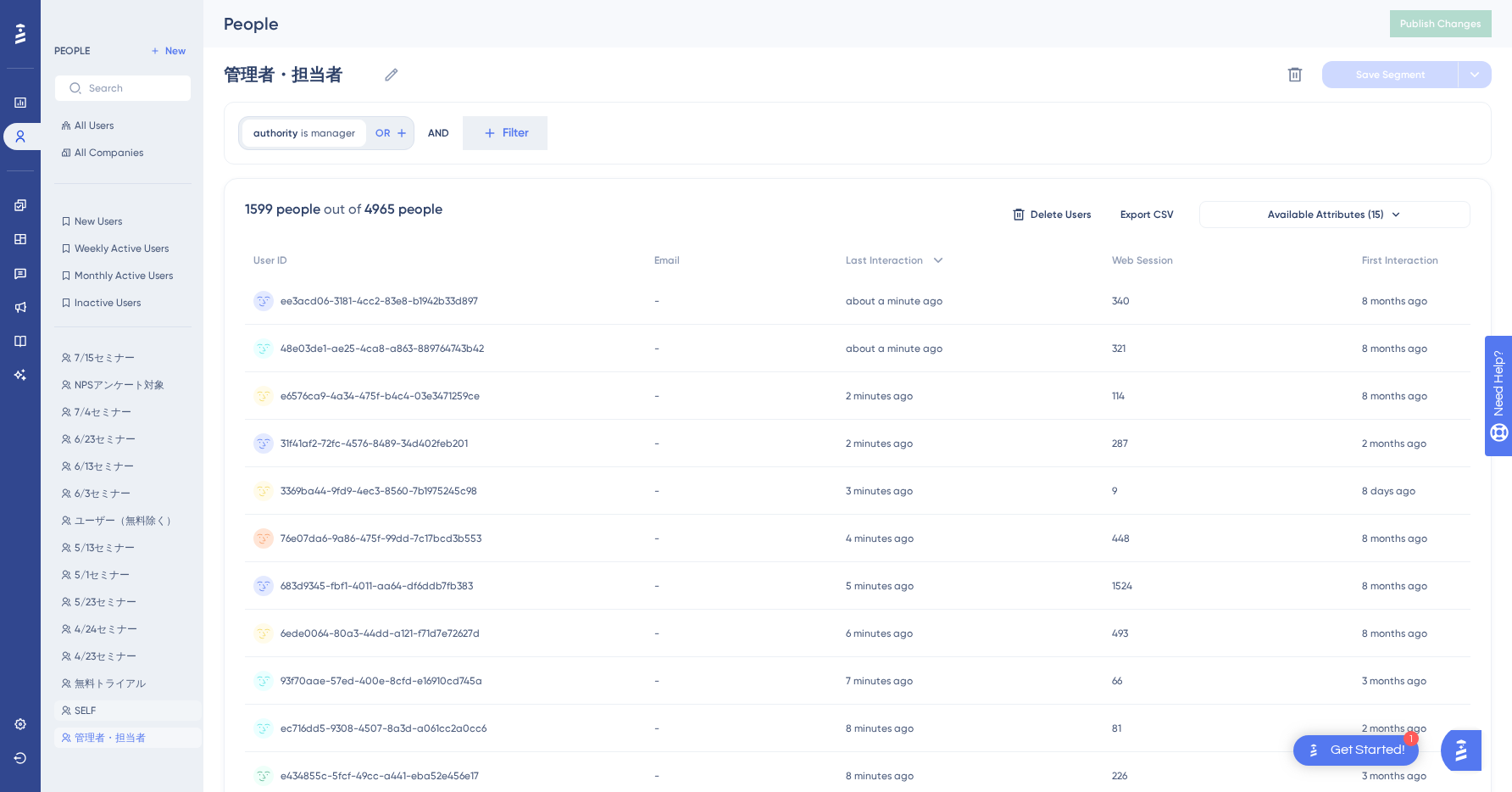 click on "[PERSON] [PERSON]" at bounding box center (128, 711) 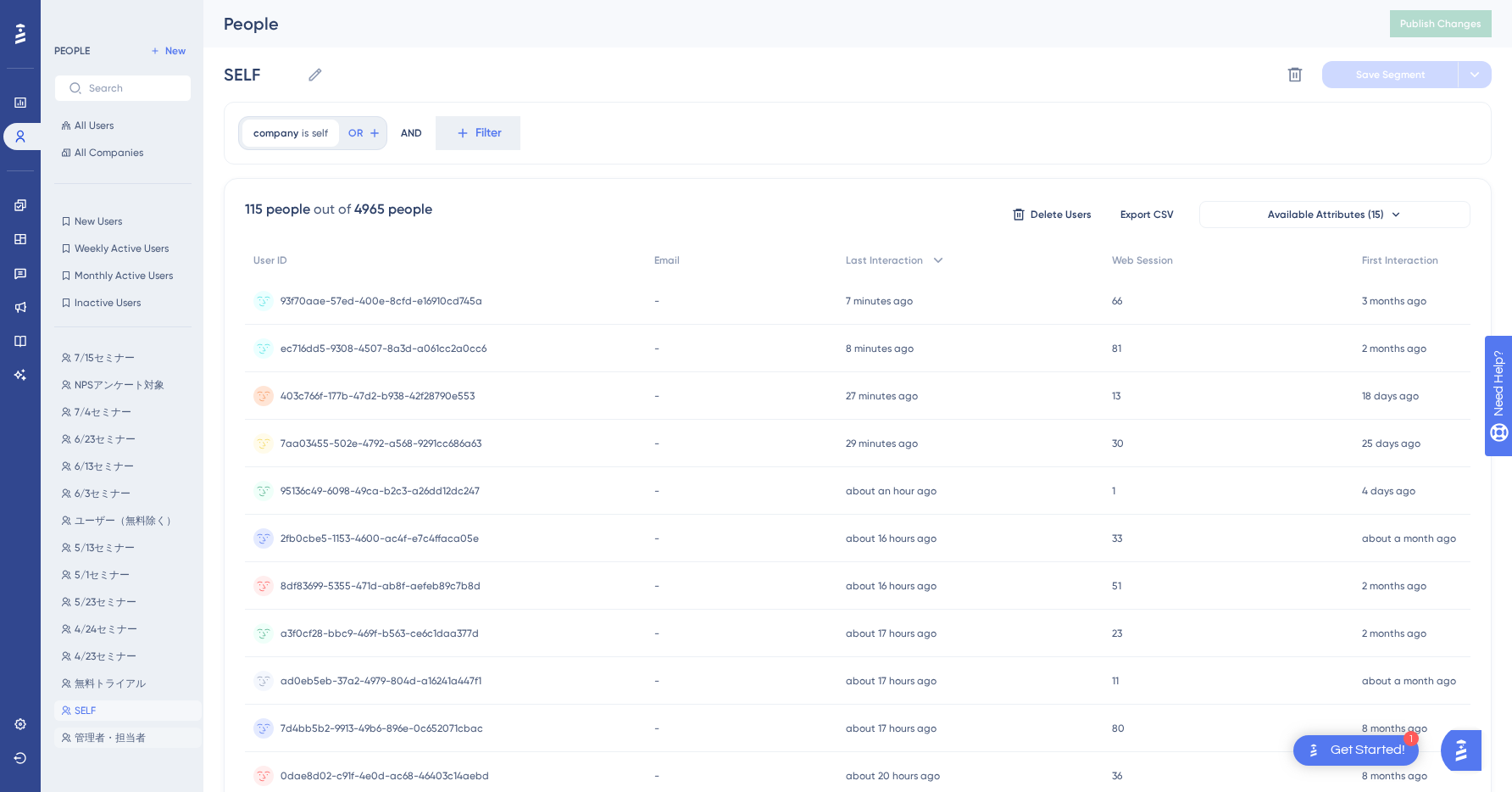 click on "管理者・担当者" at bounding box center [110, 738] 